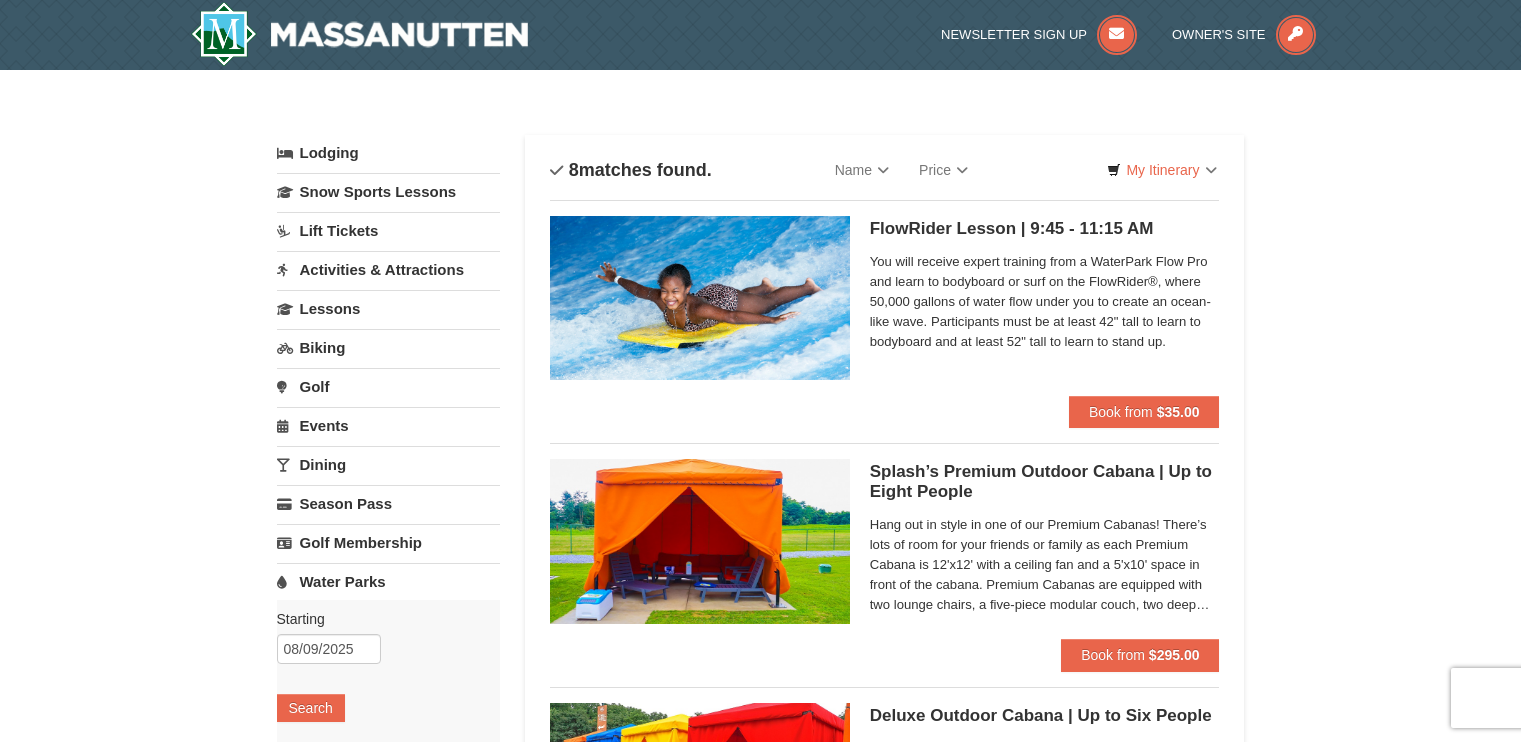 scroll, scrollTop: 0, scrollLeft: 0, axis: both 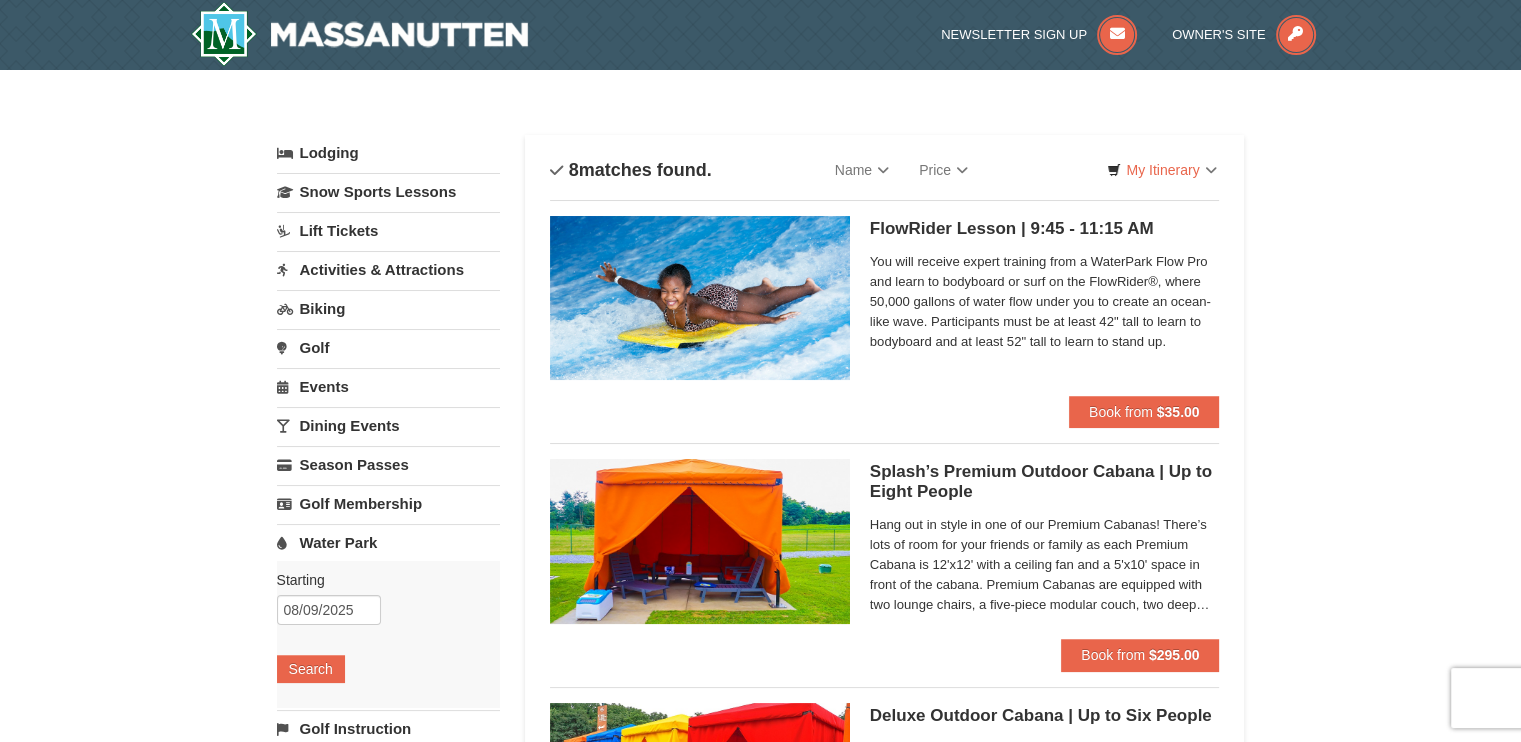 click on "Water Park" at bounding box center (388, 542) 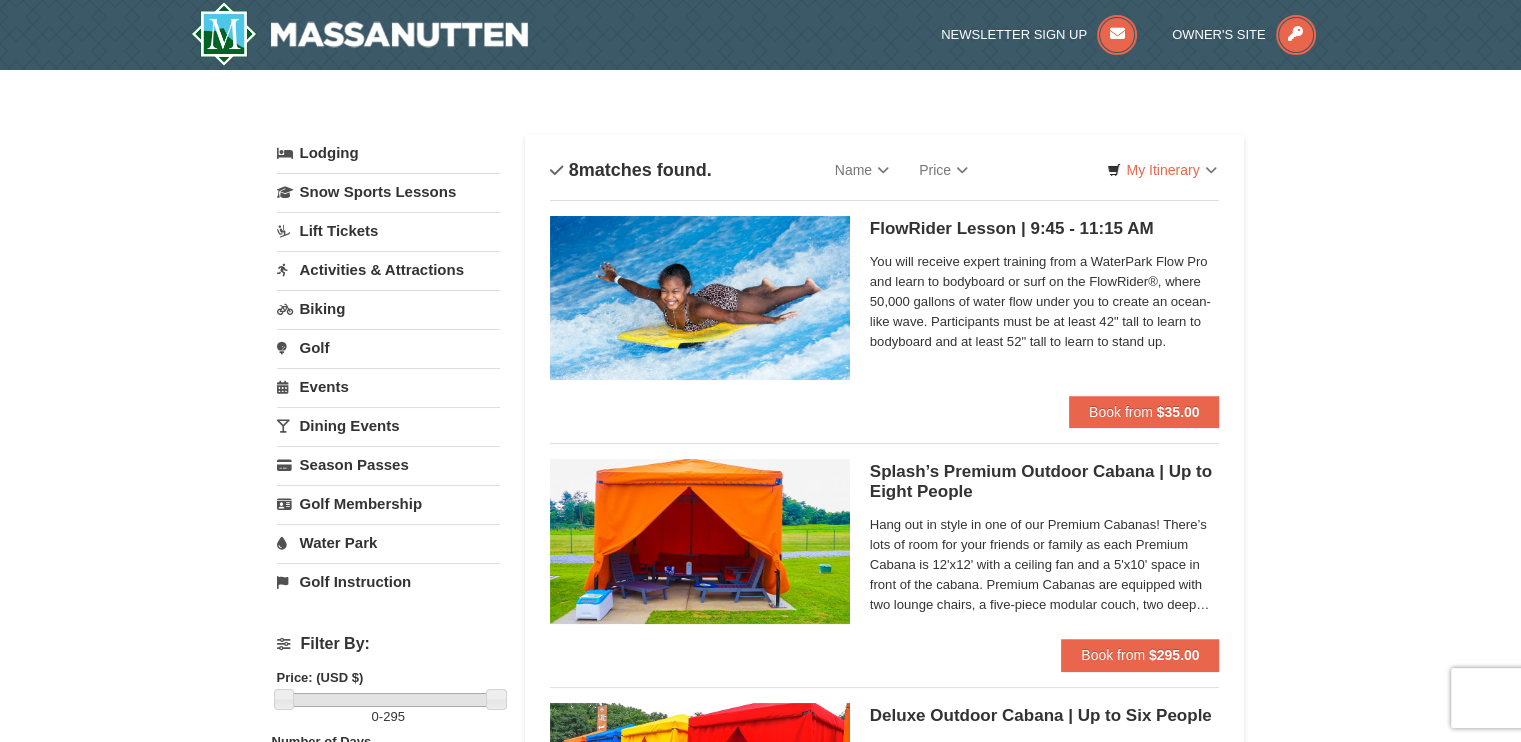 click on "Water Park" at bounding box center (388, 542) 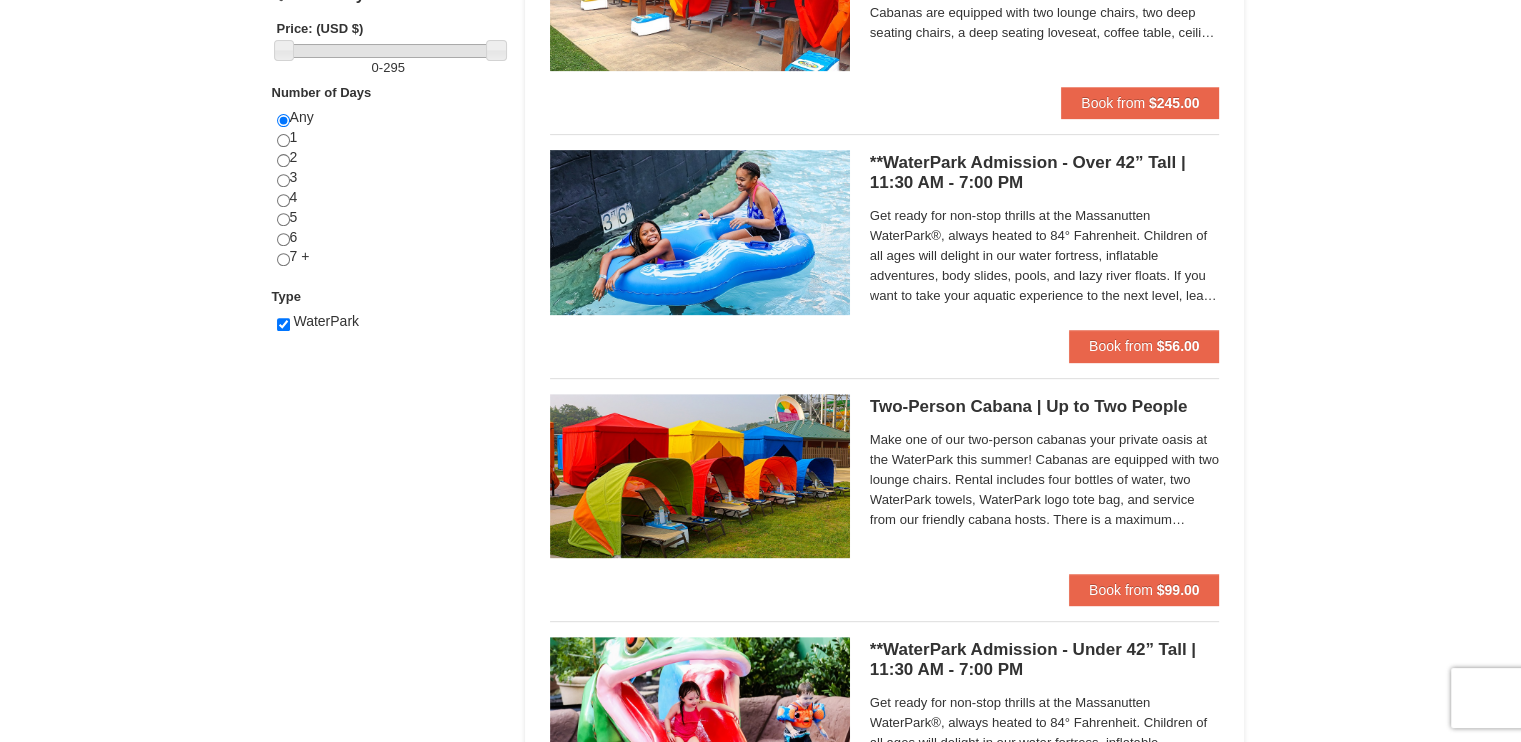 scroll, scrollTop: 650, scrollLeft: 0, axis: vertical 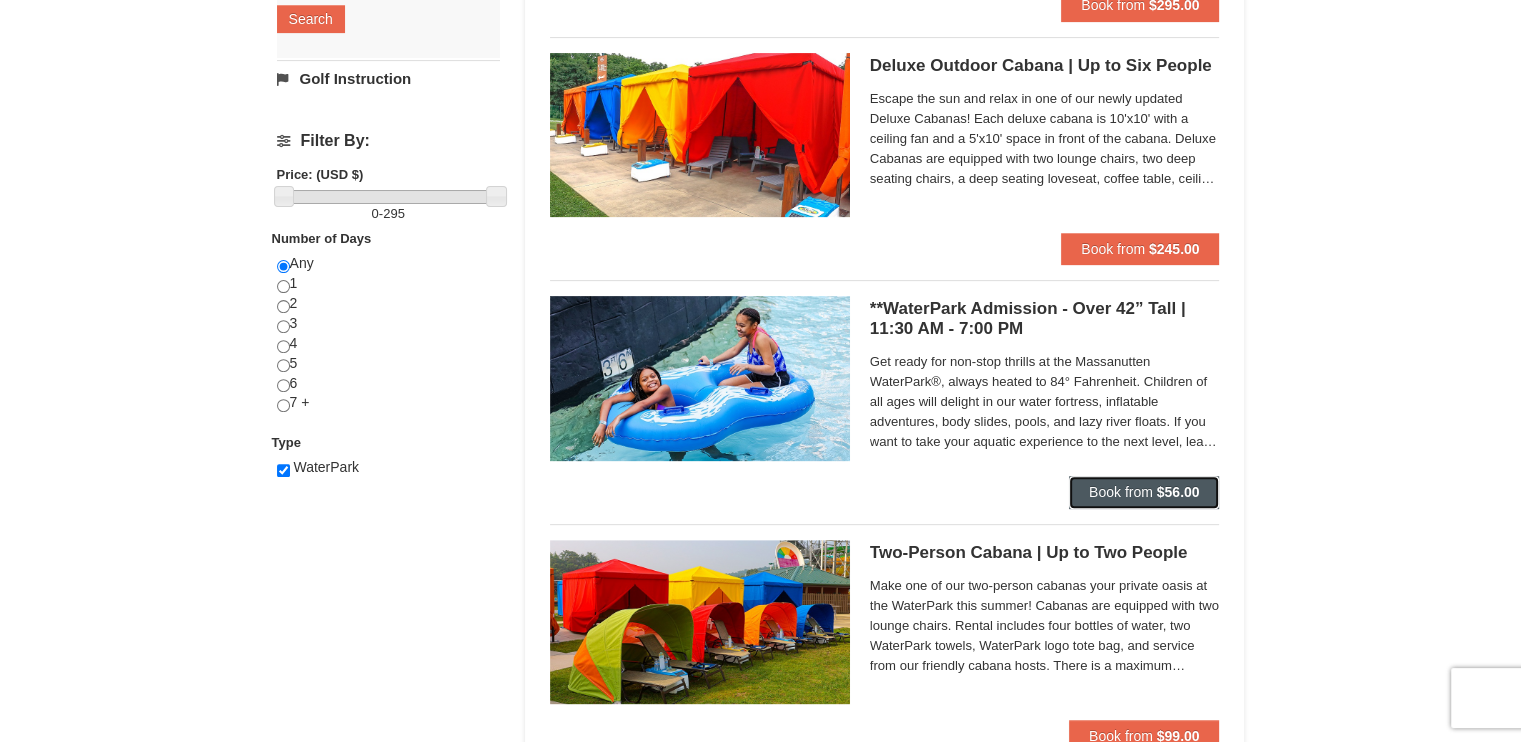 click on "Book from   $56.00" at bounding box center [1144, 492] 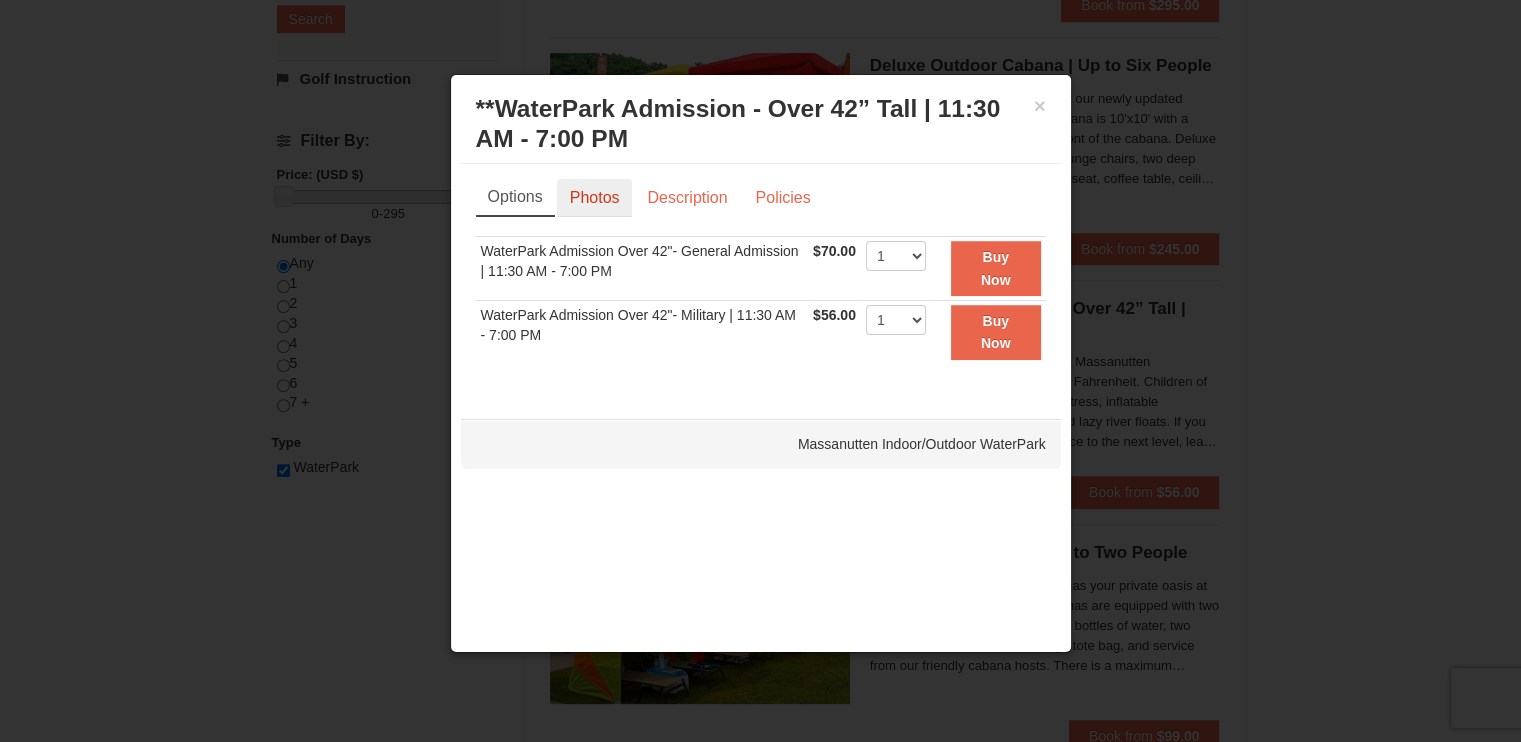 click on "Photos" at bounding box center (595, 198) 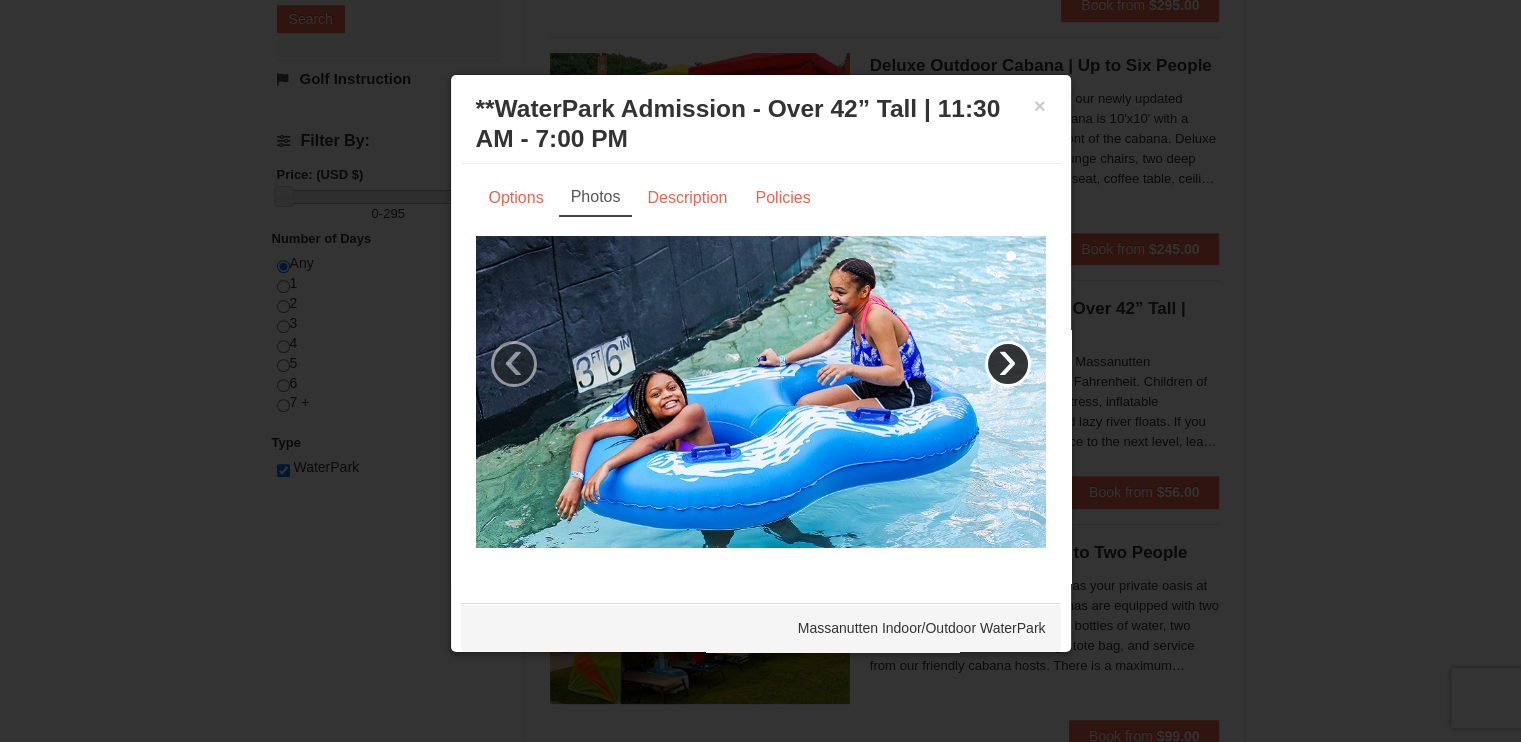 click on "›" at bounding box center (1008, 364) 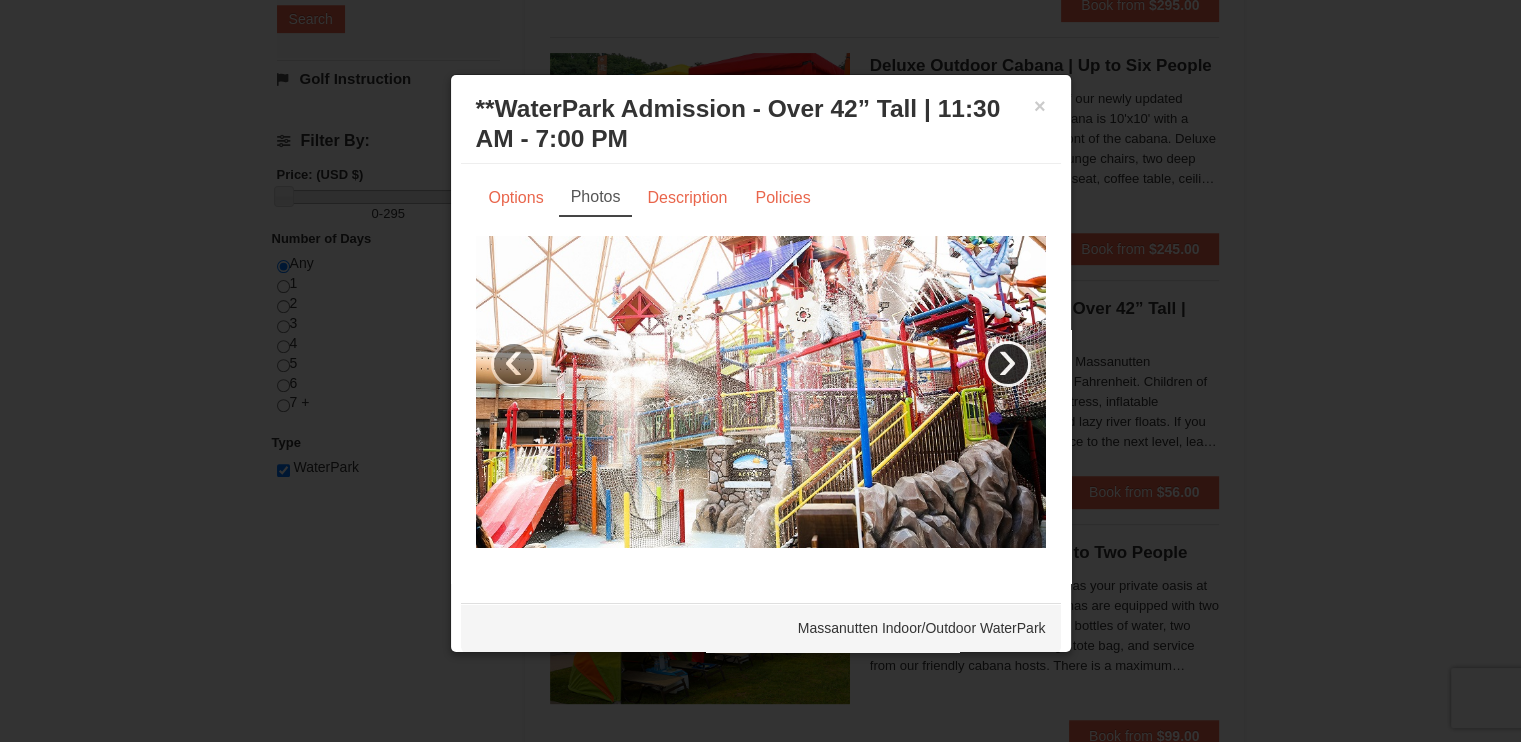 click on "›" at bounding box center [1008, 364] 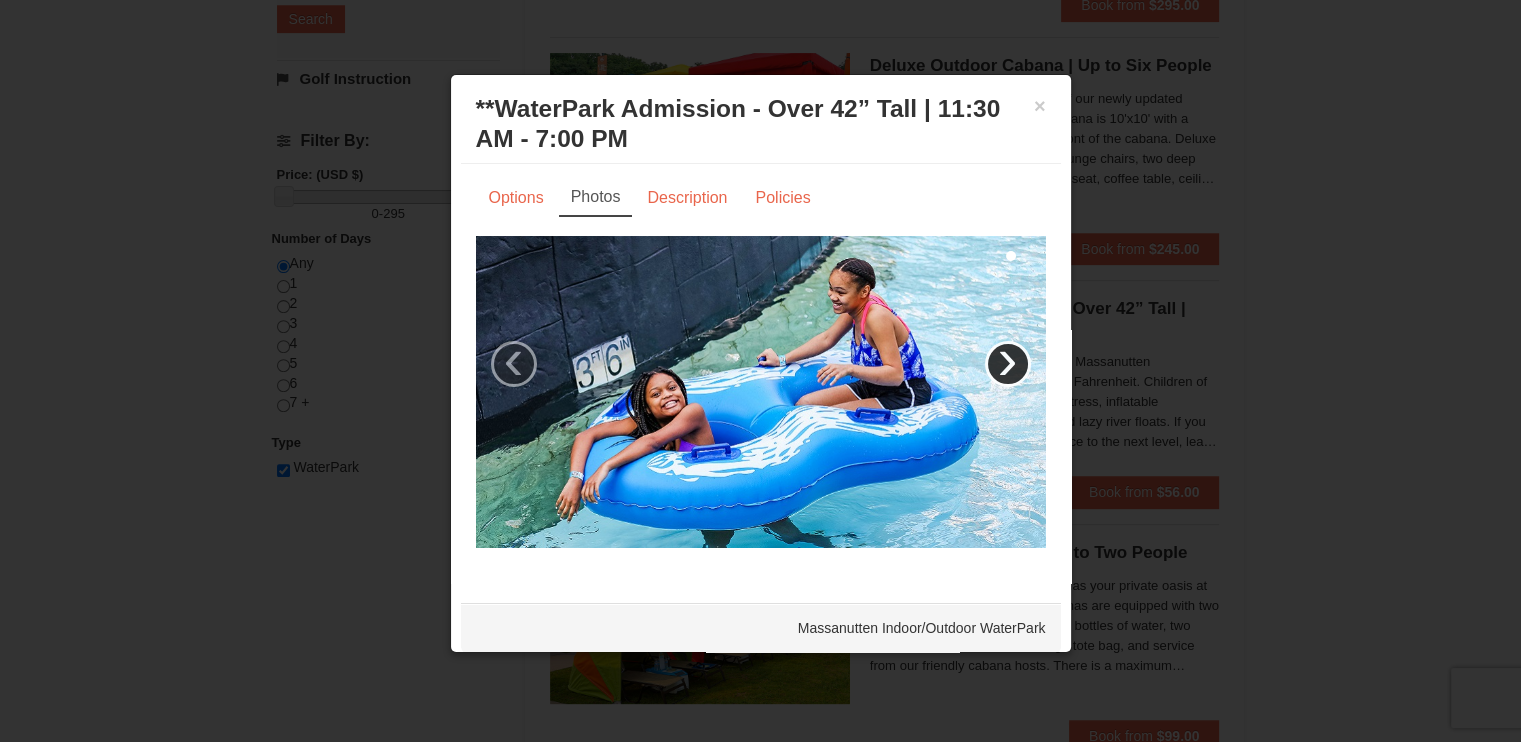 click on "›" at bounding box center [1008, 364] 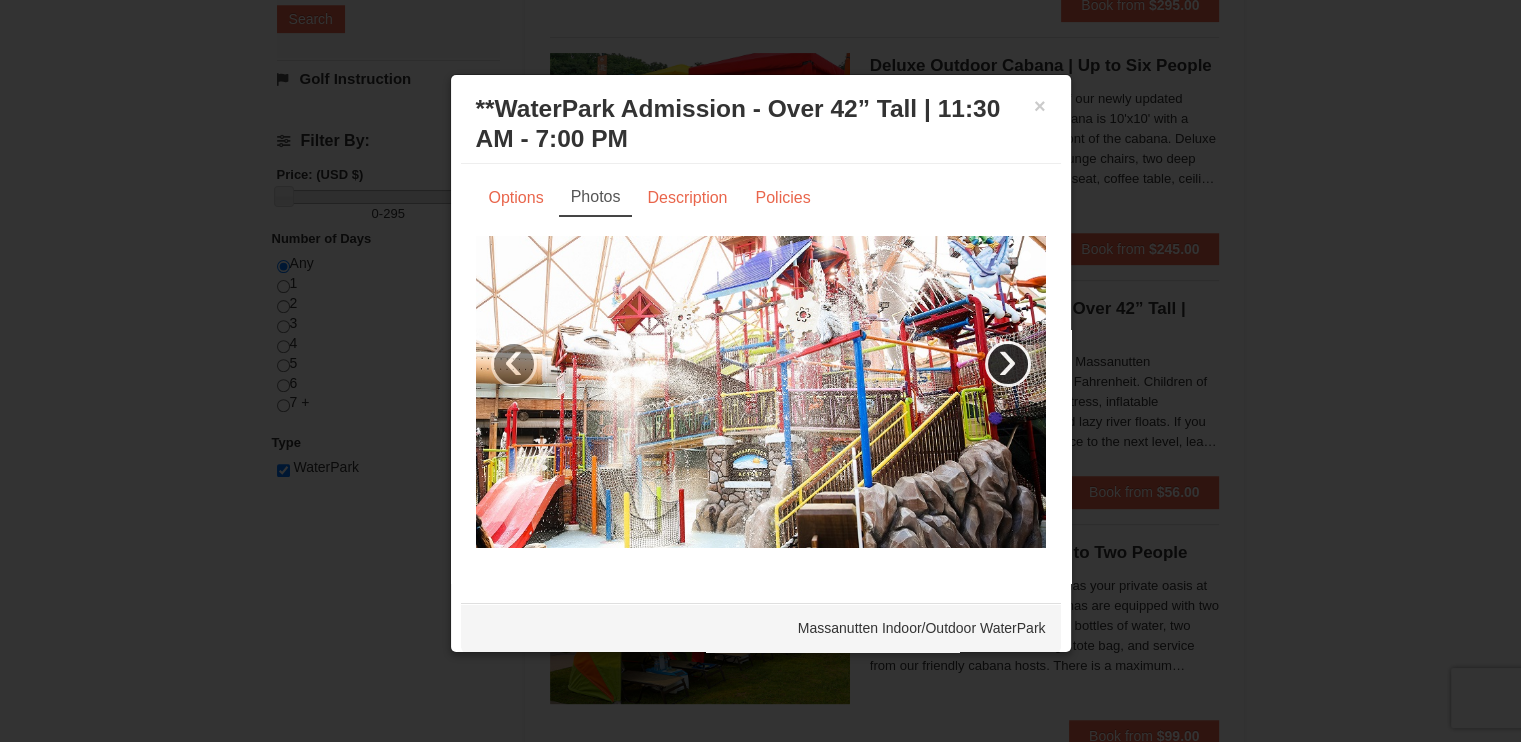 click on "›" at bounding box center (1008, 364) 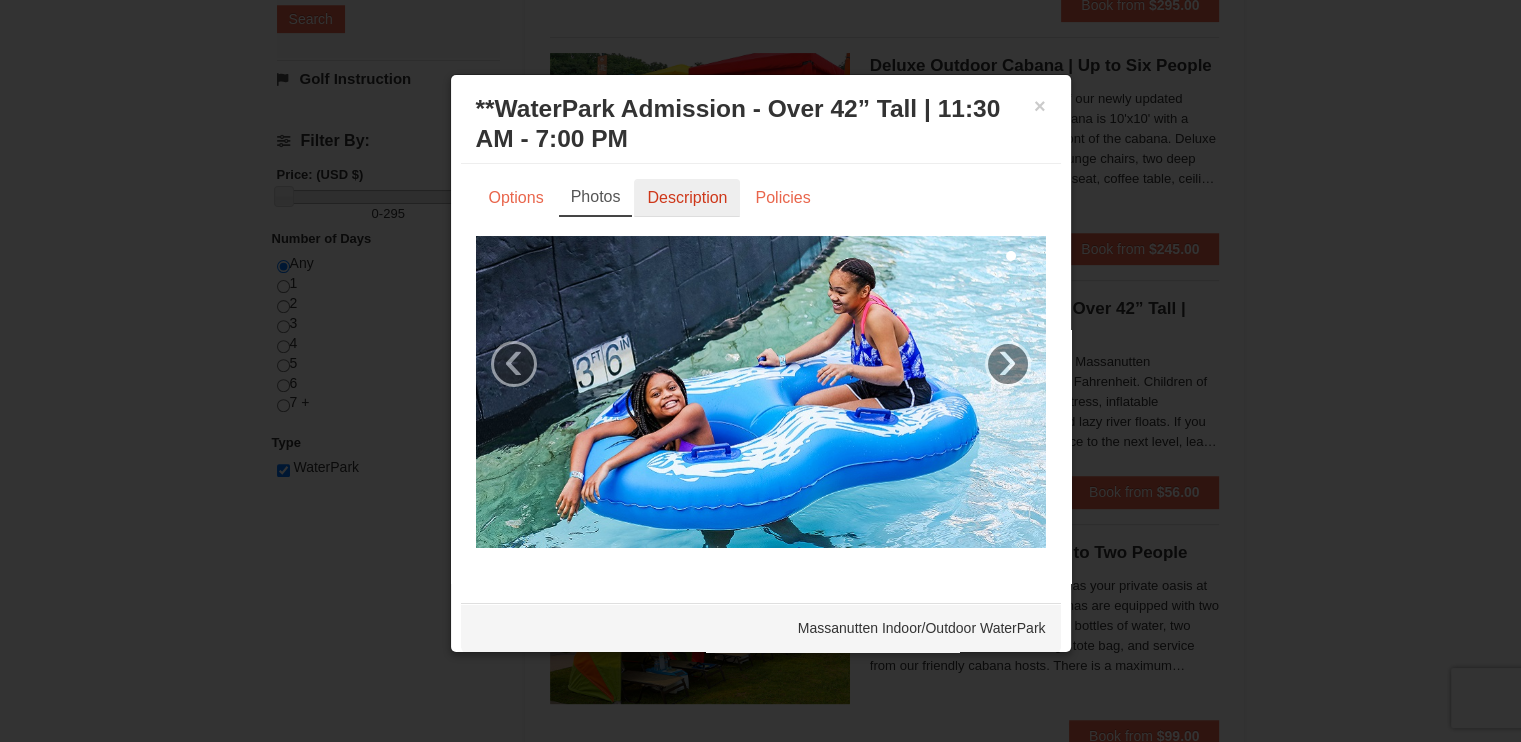 click on "Description" at bounding box center (687, 198) 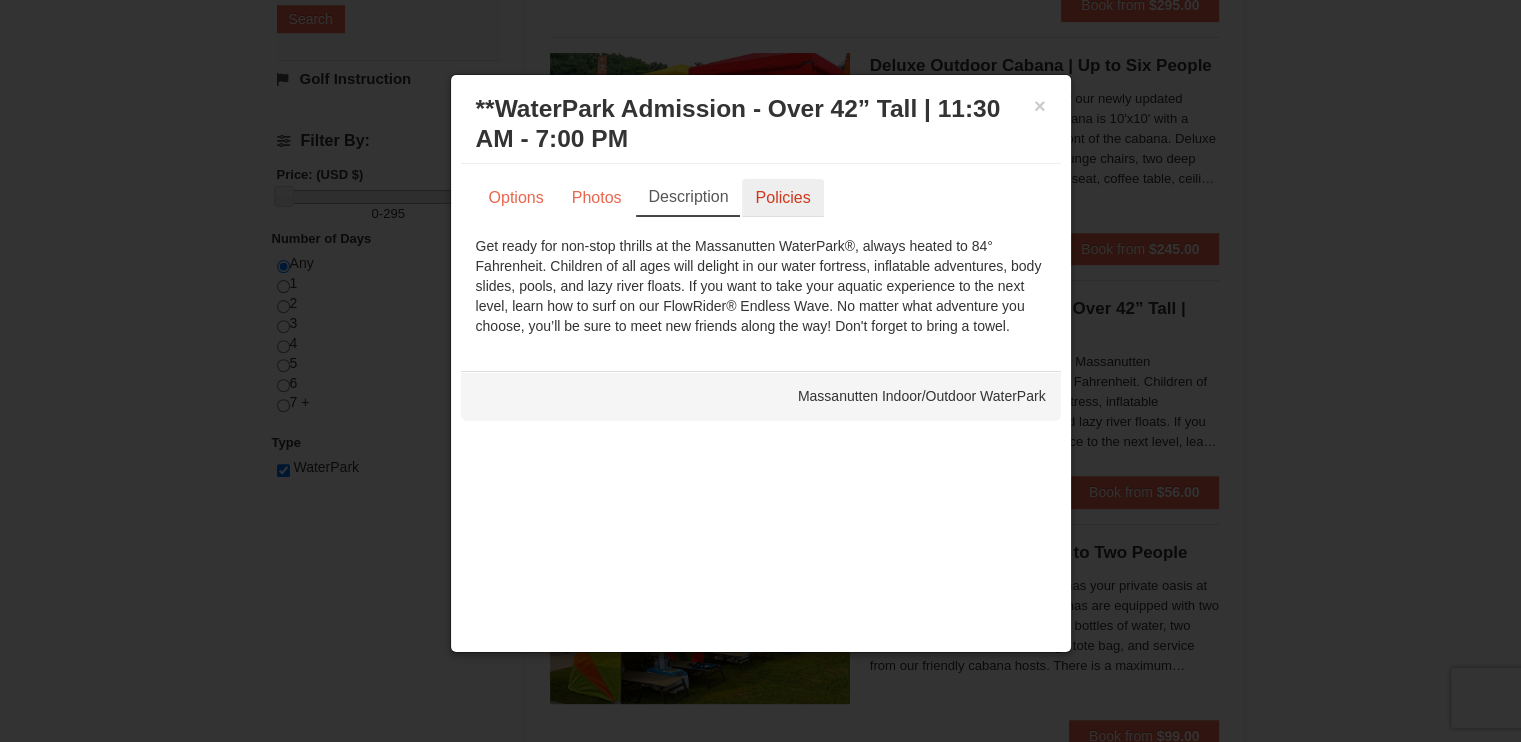 click on "Policies" at bounding box center (782, 198) 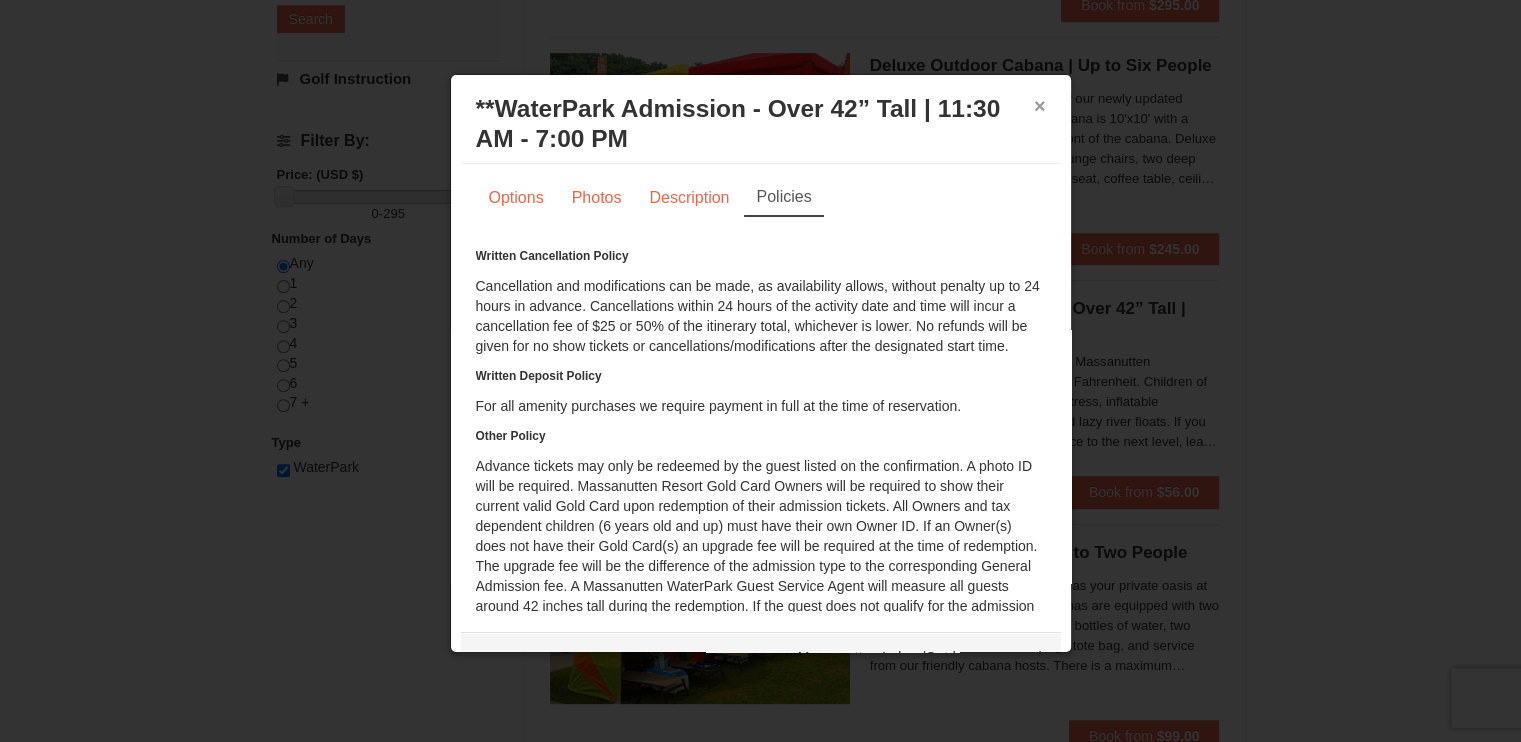 click on "×" at bounding box center (1040, 106) 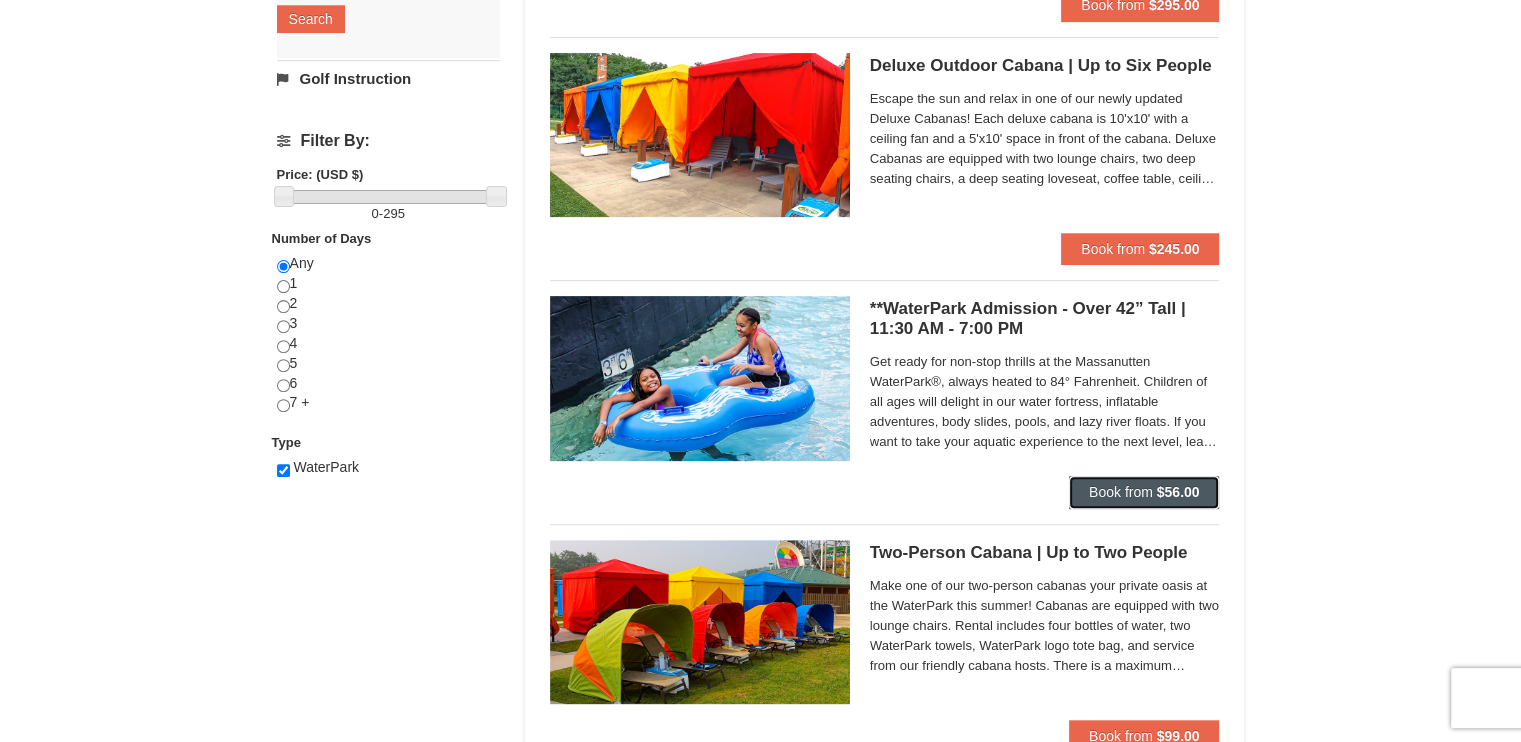 click on "Book from" at bounding box center (1121, 492) 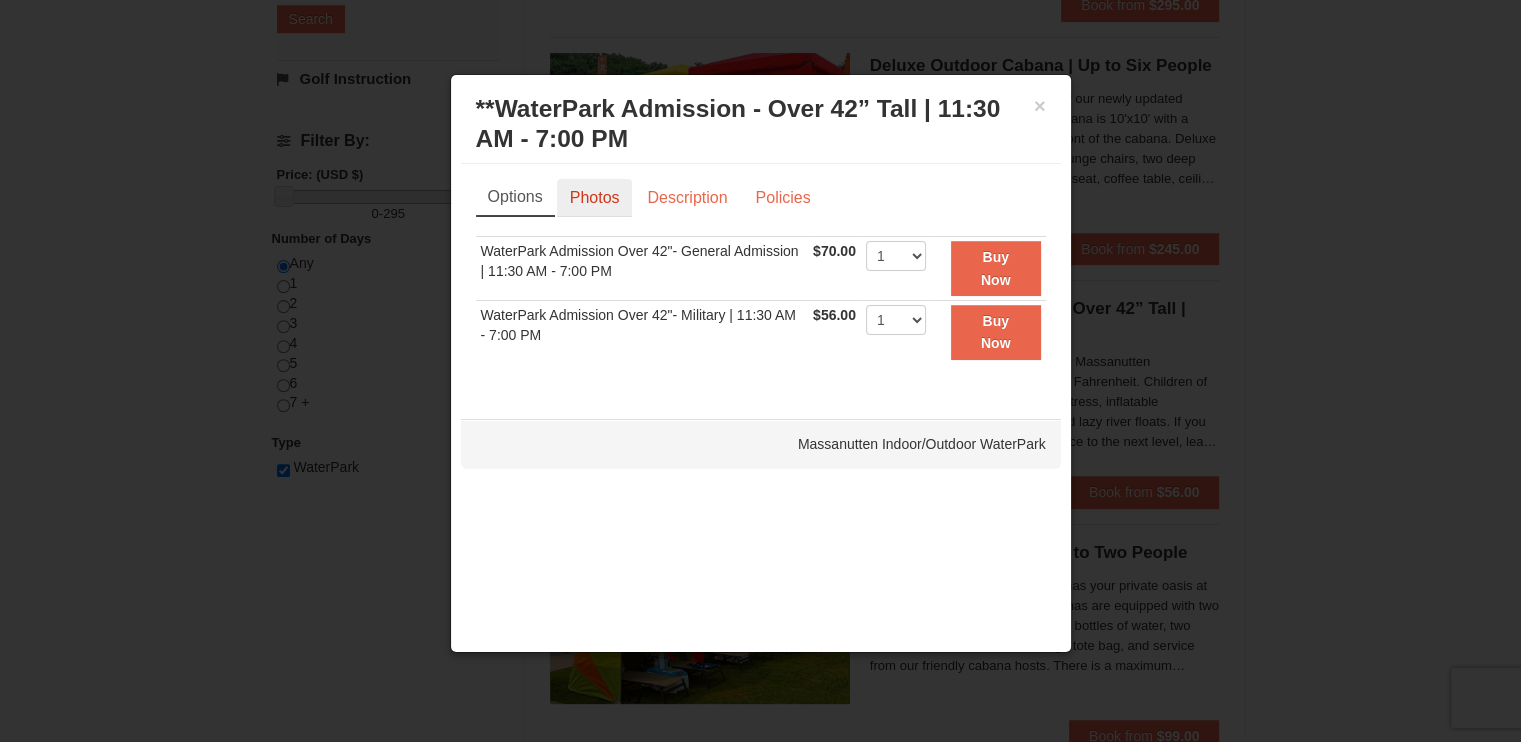 click on "Photos" at bounding box center [595, 198] 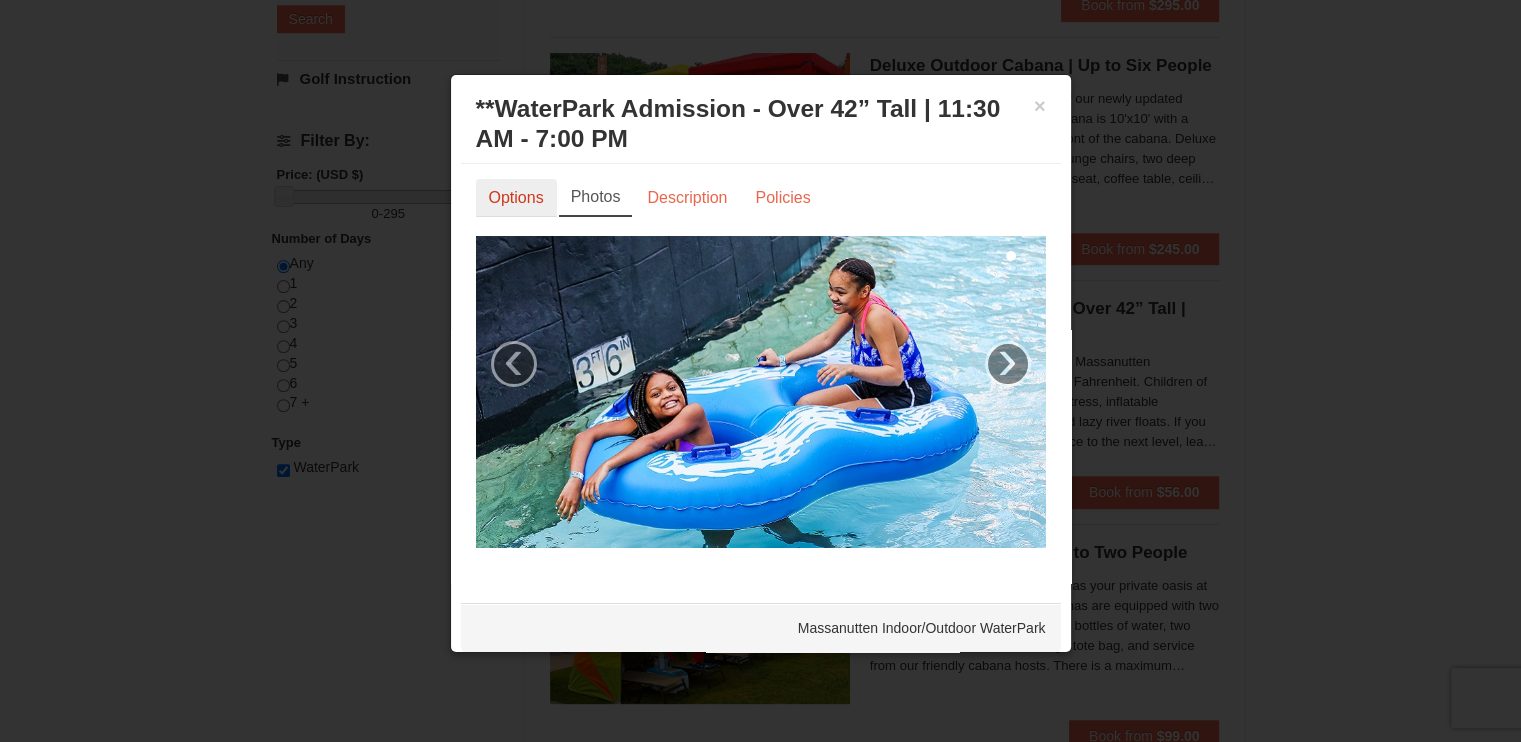 click on "Options" at bounding box center (516, 198) 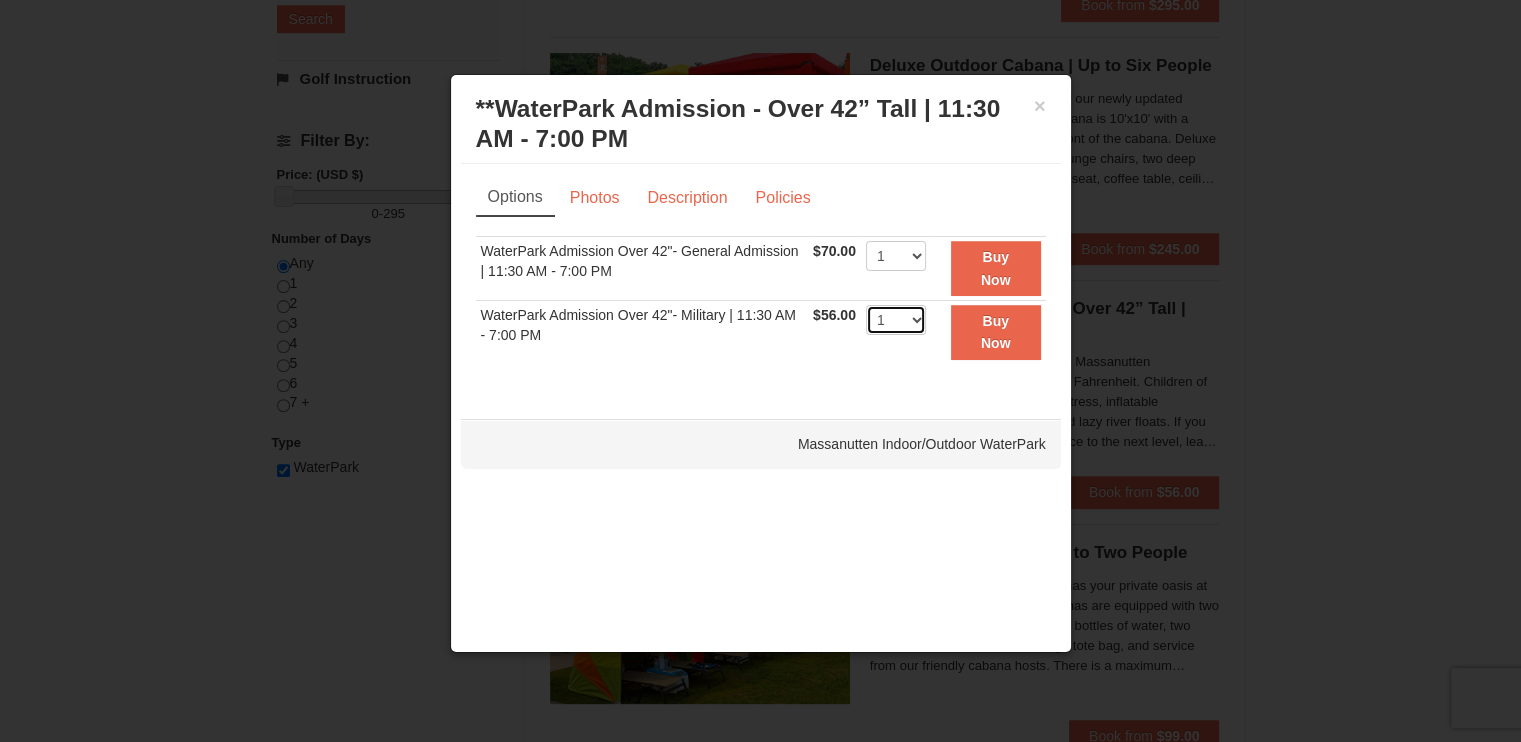 click on "1
2
3
4
5
6
7
8
9
10
11
12
13
14
15
16
17
18
19
20
21 22" at bounding box center (896, 320) 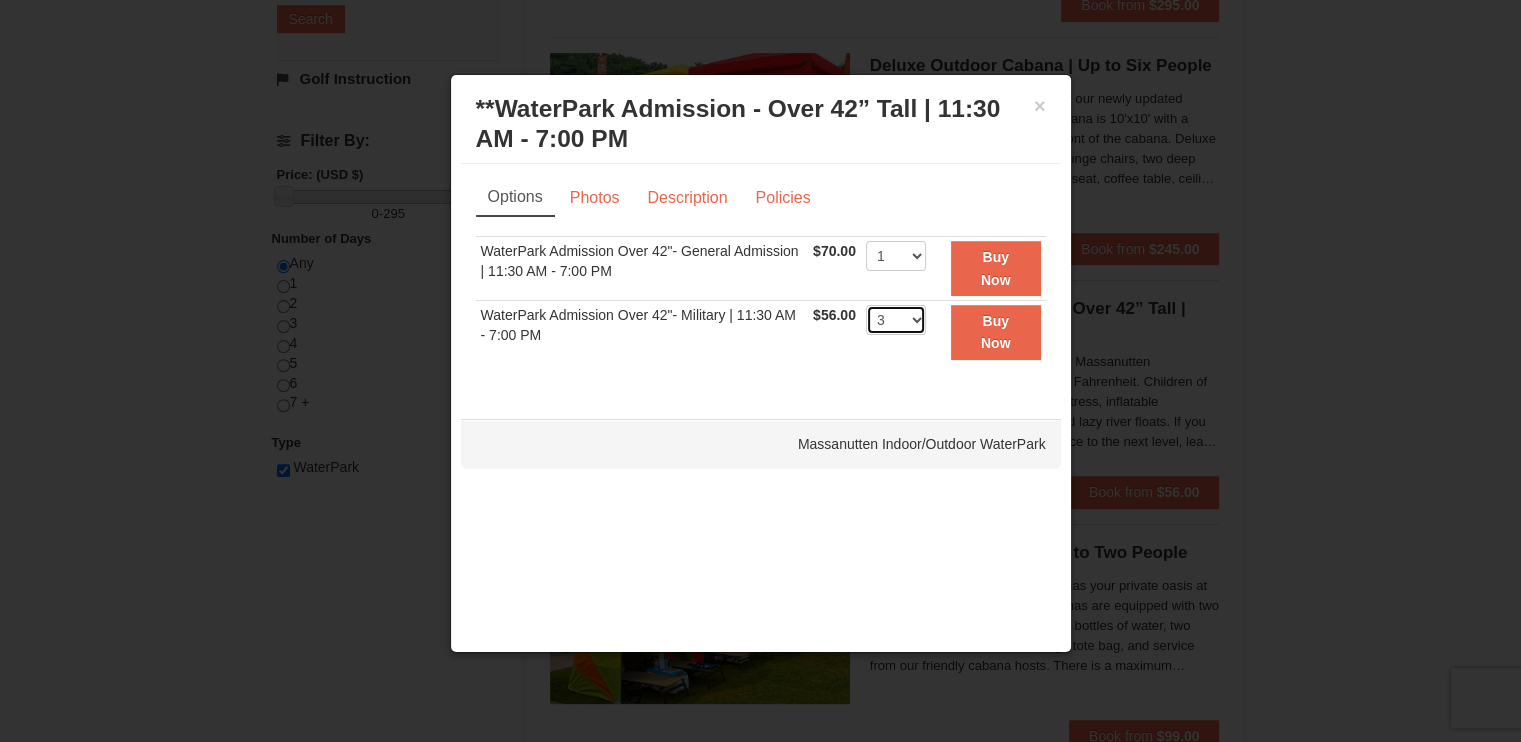 click on "1
2
3
4
5
6
7
8
9
10
11
12
13
14
15
16
17
18
19
20
21 22" at bounding box center (896, 320) 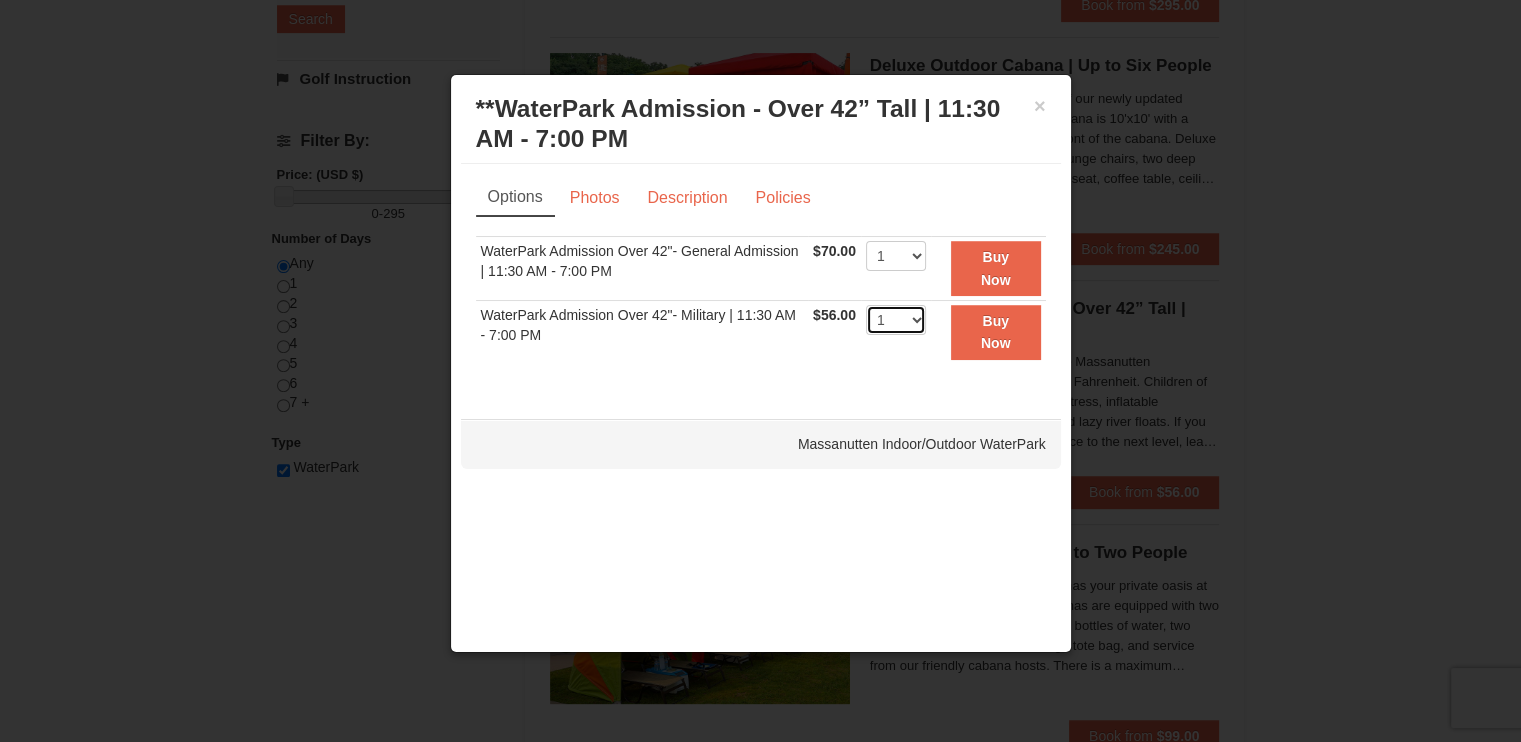 click on "1
2
3
4
5
6
7
8
9
10
11
12
13
14
15
16
17
18
19
20
21 22" at bounding box center (896, 320) 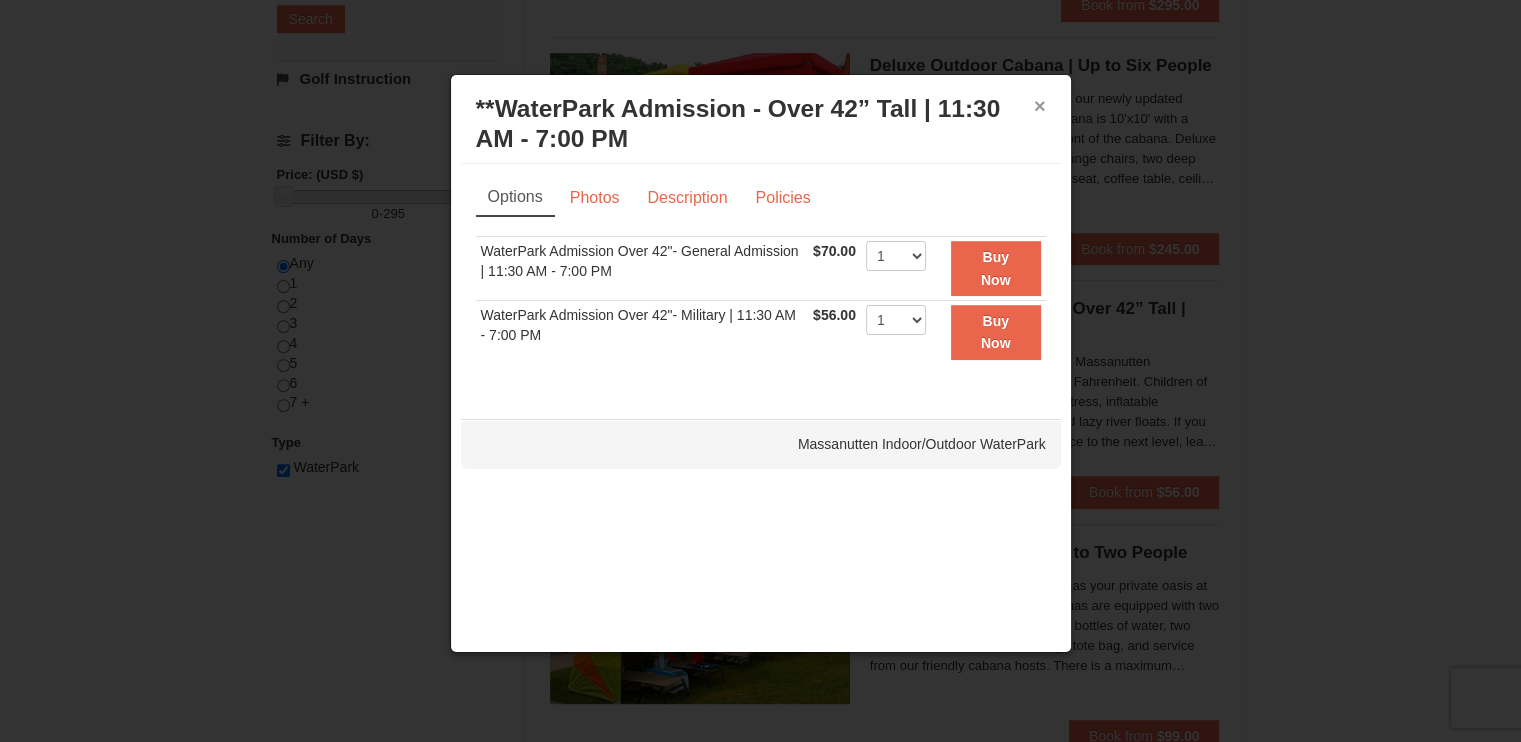 click on "×" at bounding box center [1040, 106] 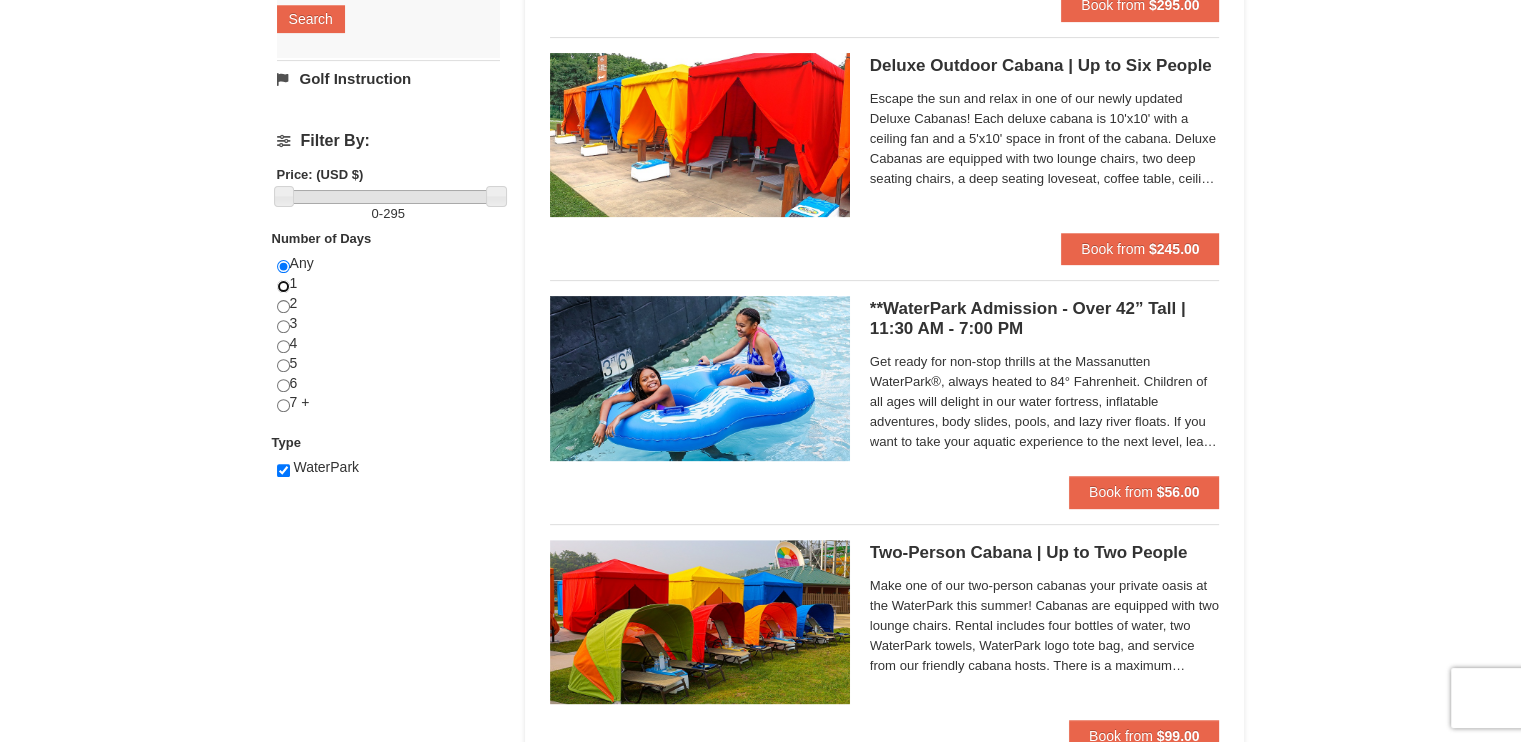 click at bounding box center (283, 286) 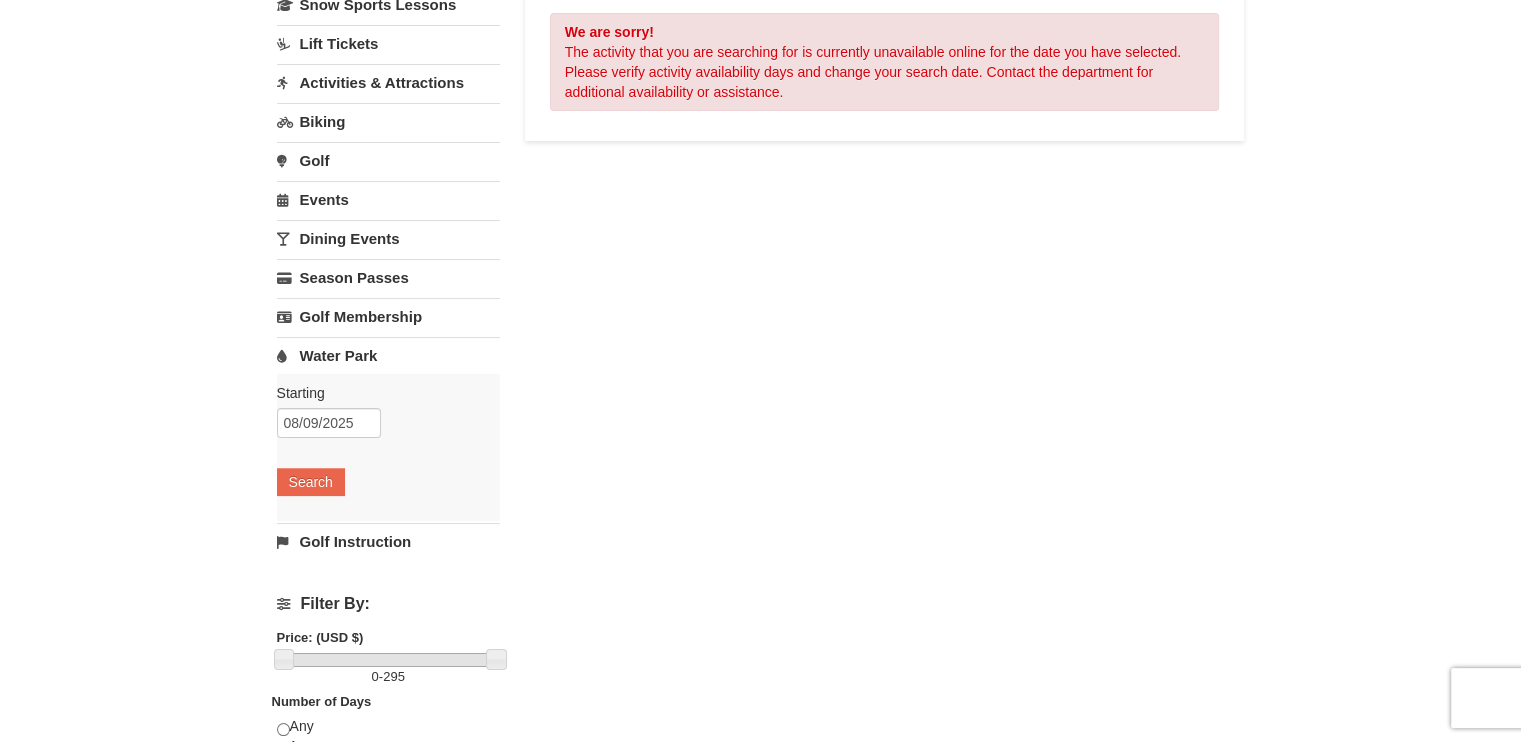 scroll, scrollTop: 204, scrollLeft: 0, axis: vertical 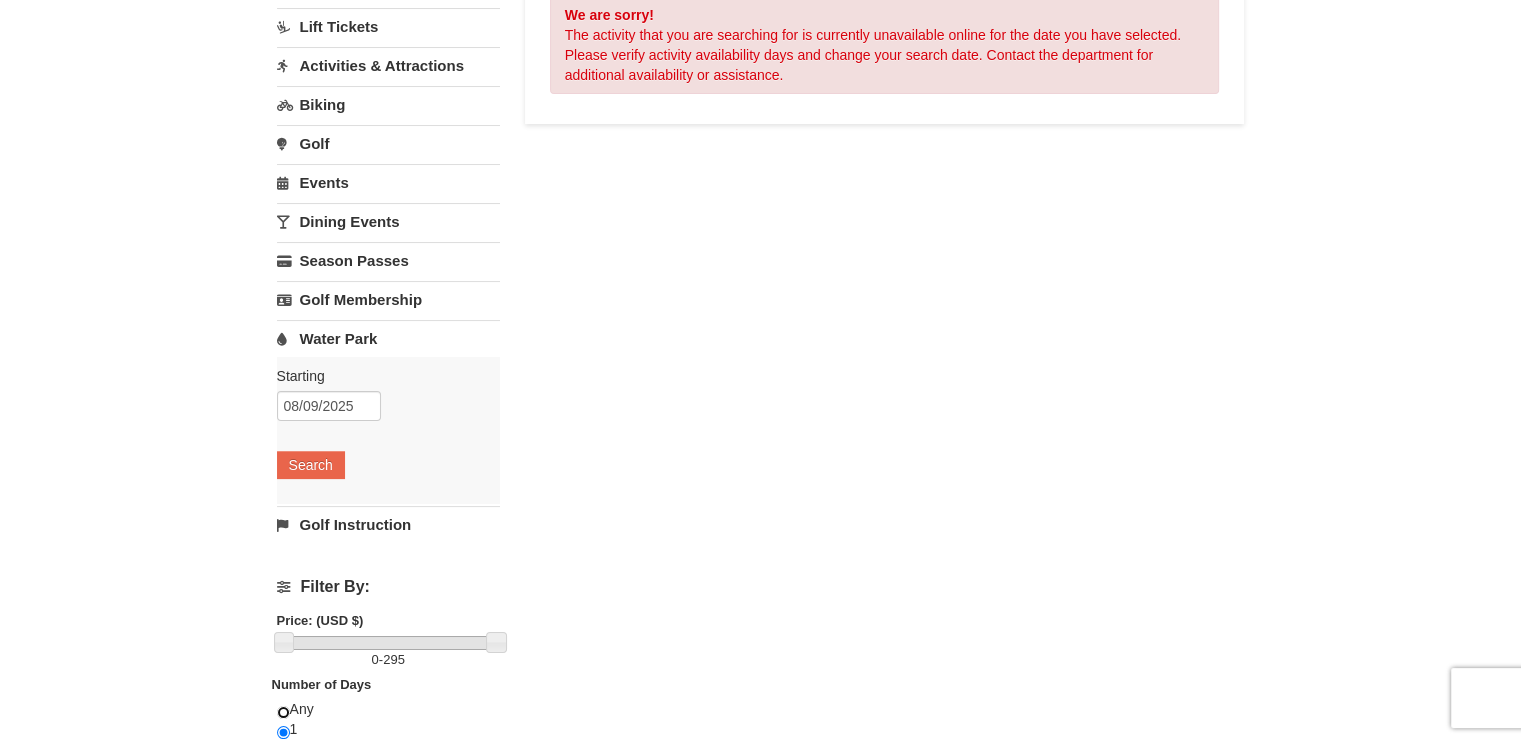 click at bounding box center [283, 712] 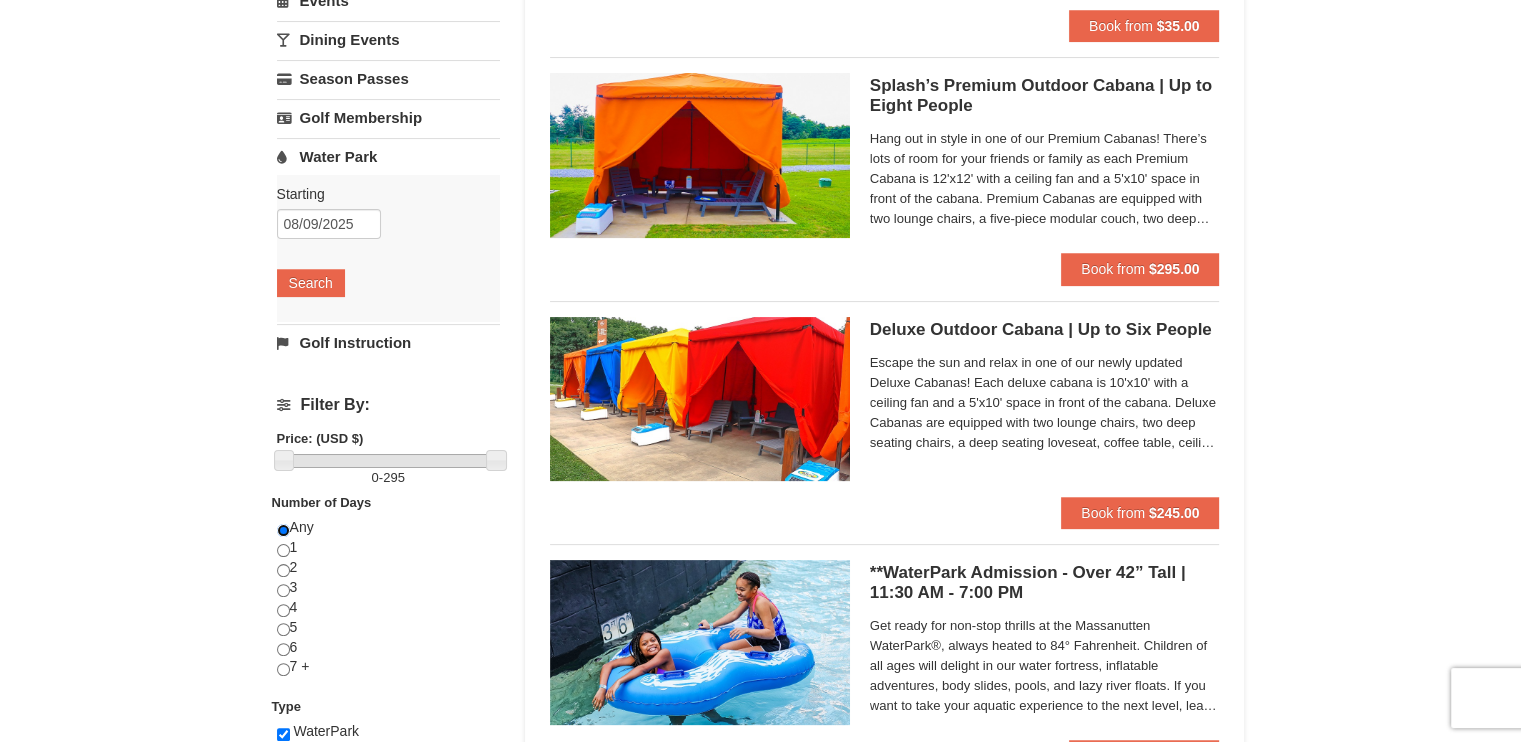 scroll, scrollTop: 387, scrollLeft: 0, axis: vertical 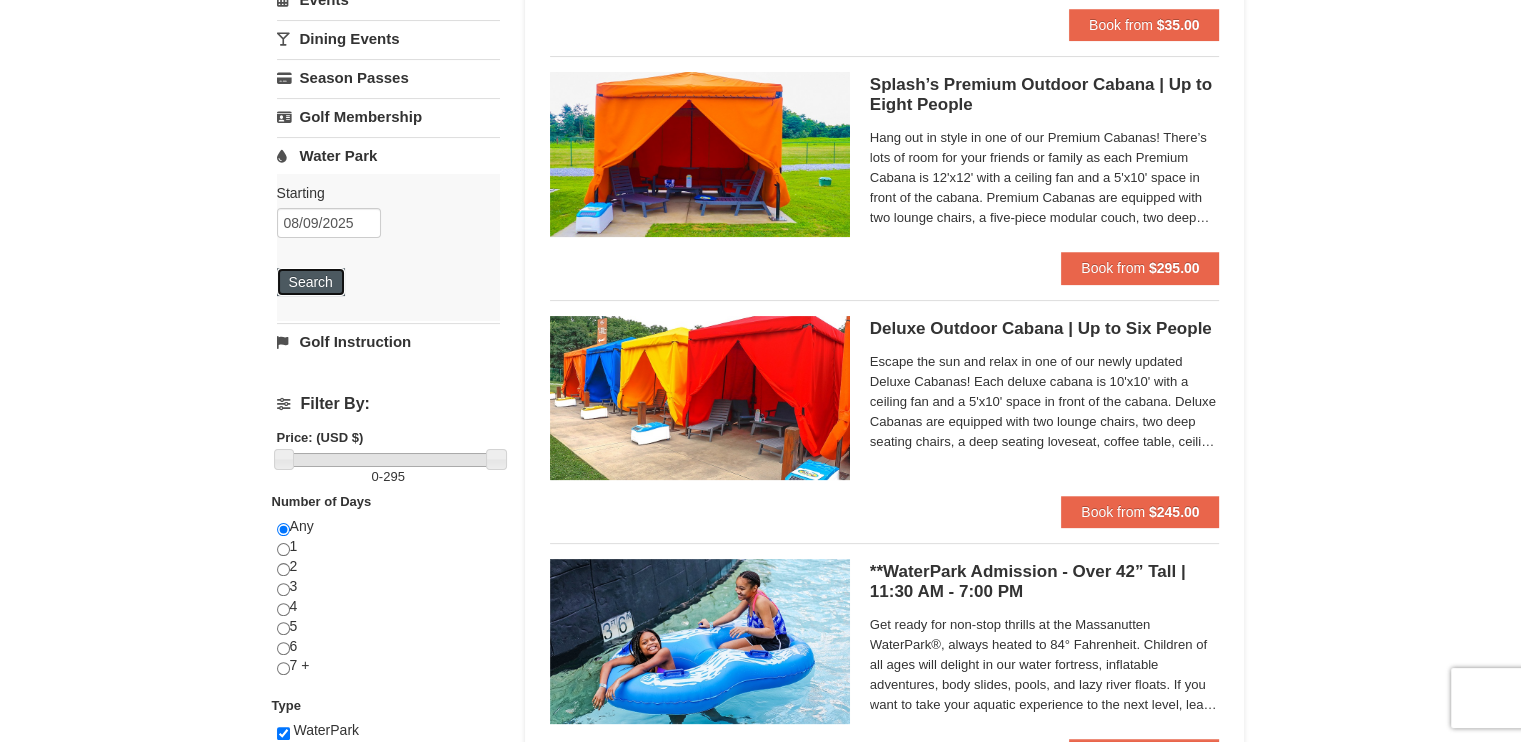 click on "Search" at bounding box center (311, 282) 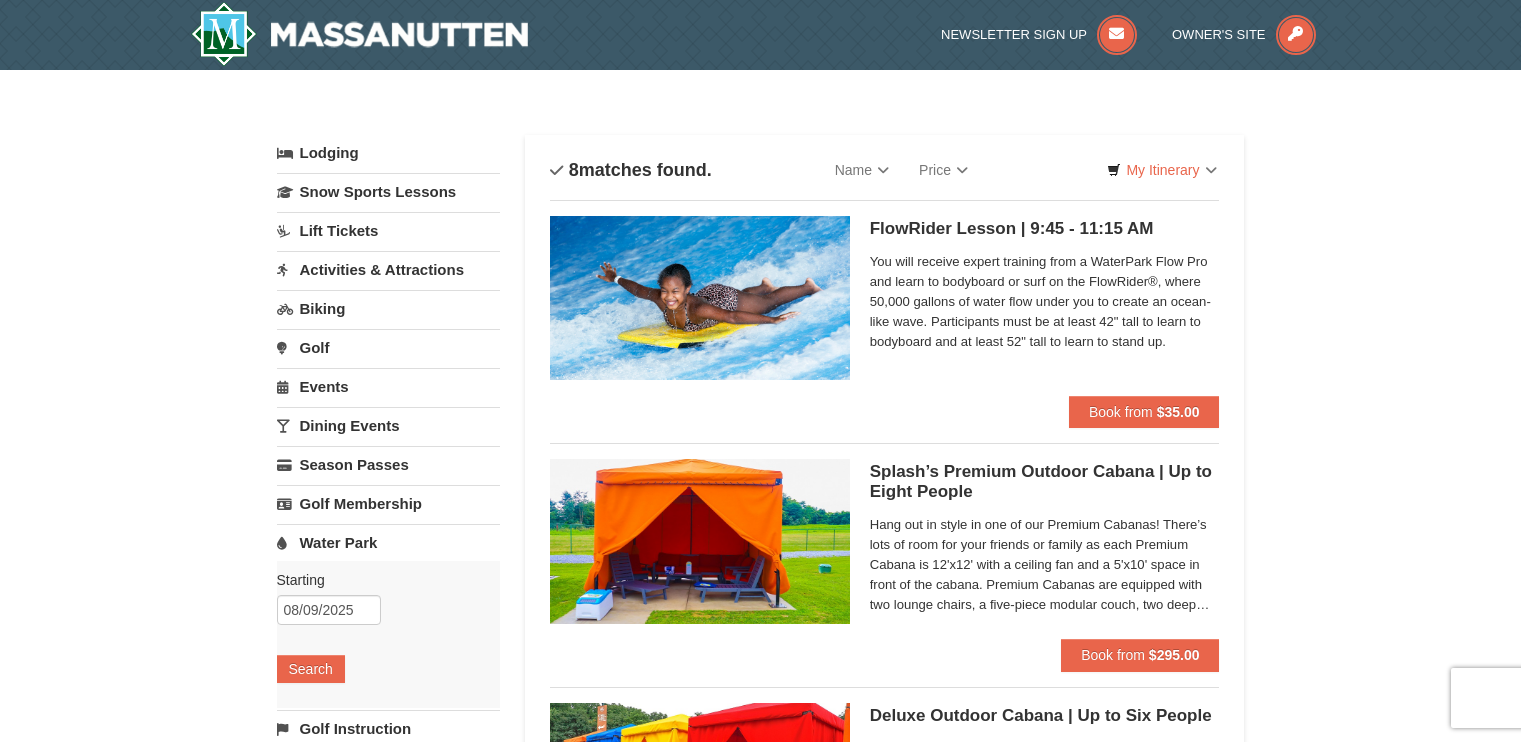 scroll, scrollTop: 0, scrollLeft: 0, axis: both 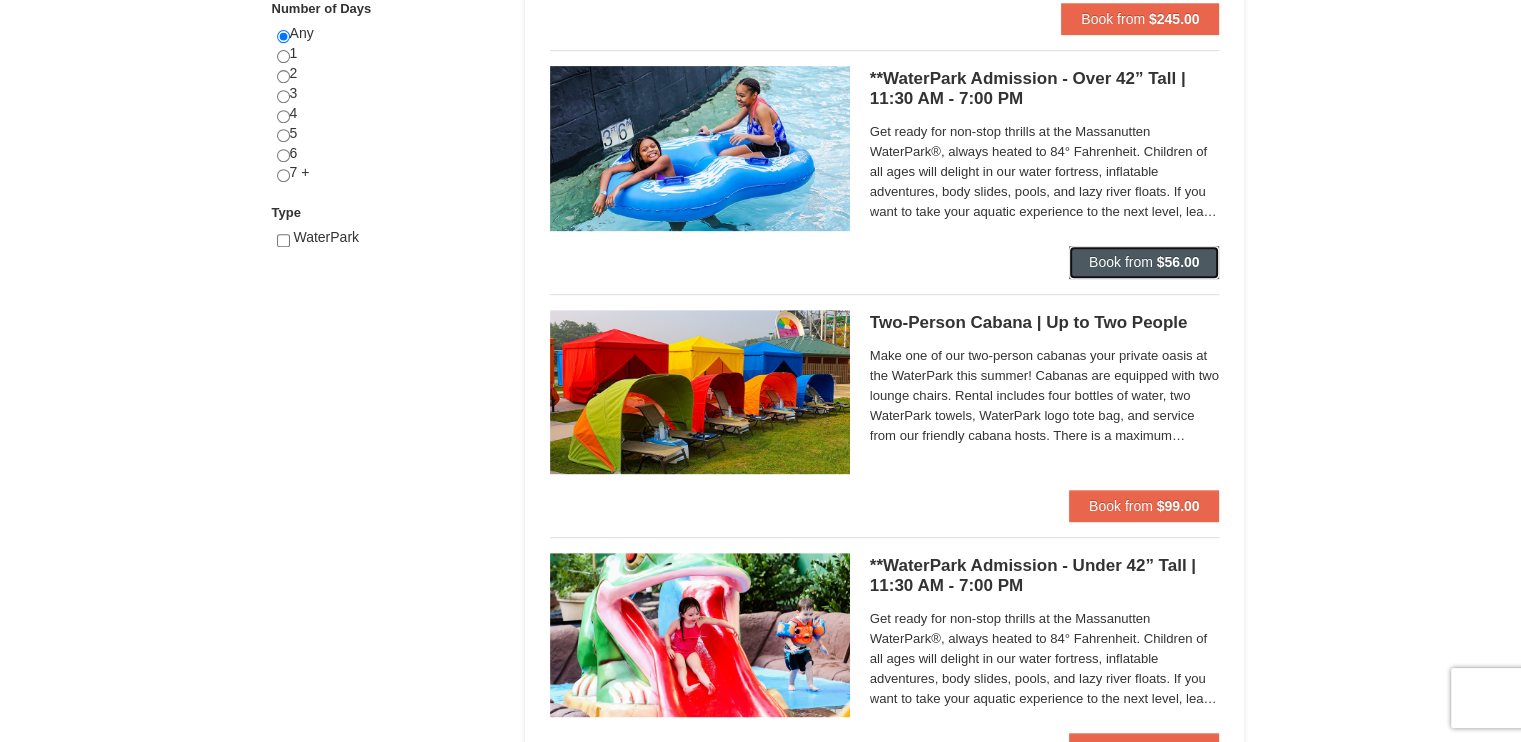 click on "Book from" at bounding box center (1121, 262) 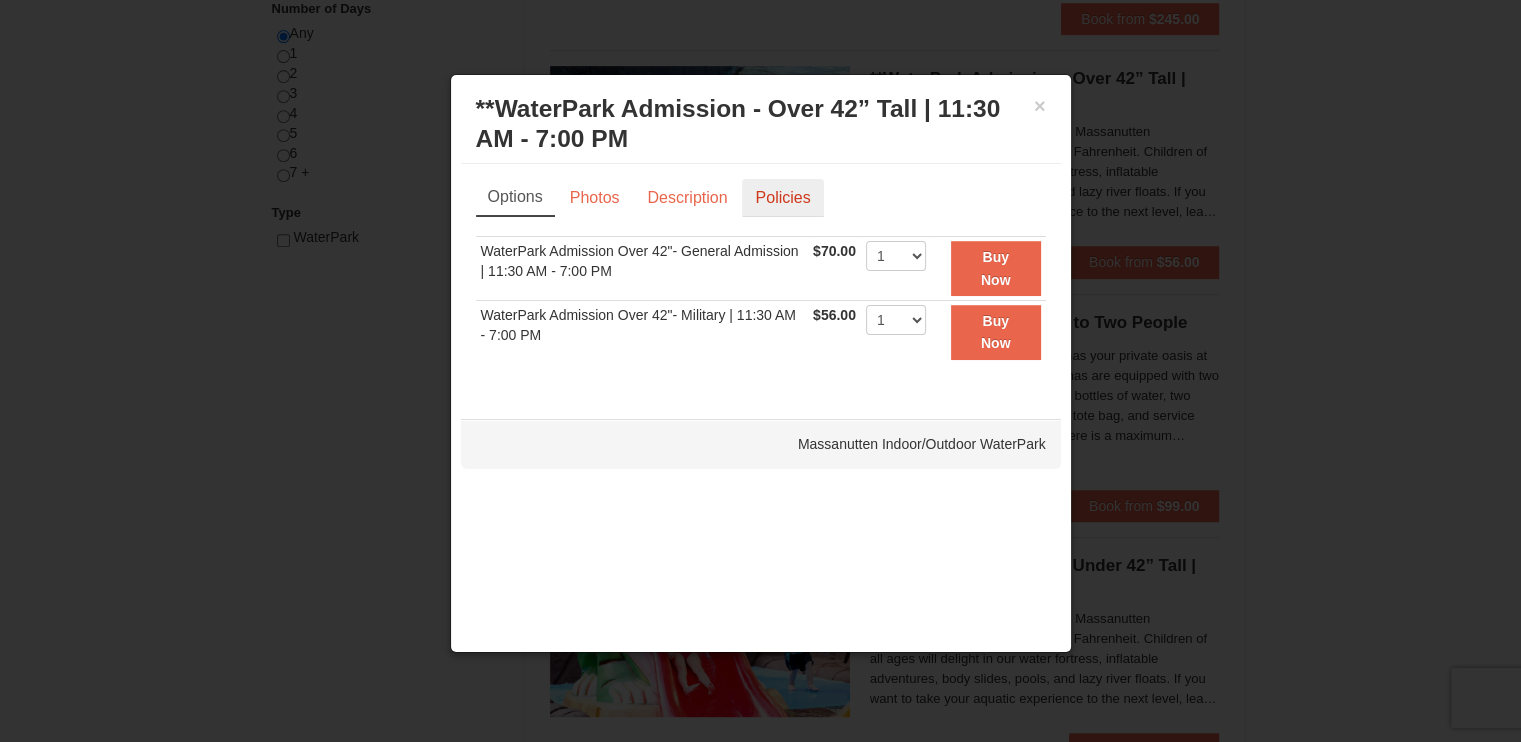 click on "Policies" at bounding box center [782, 198] 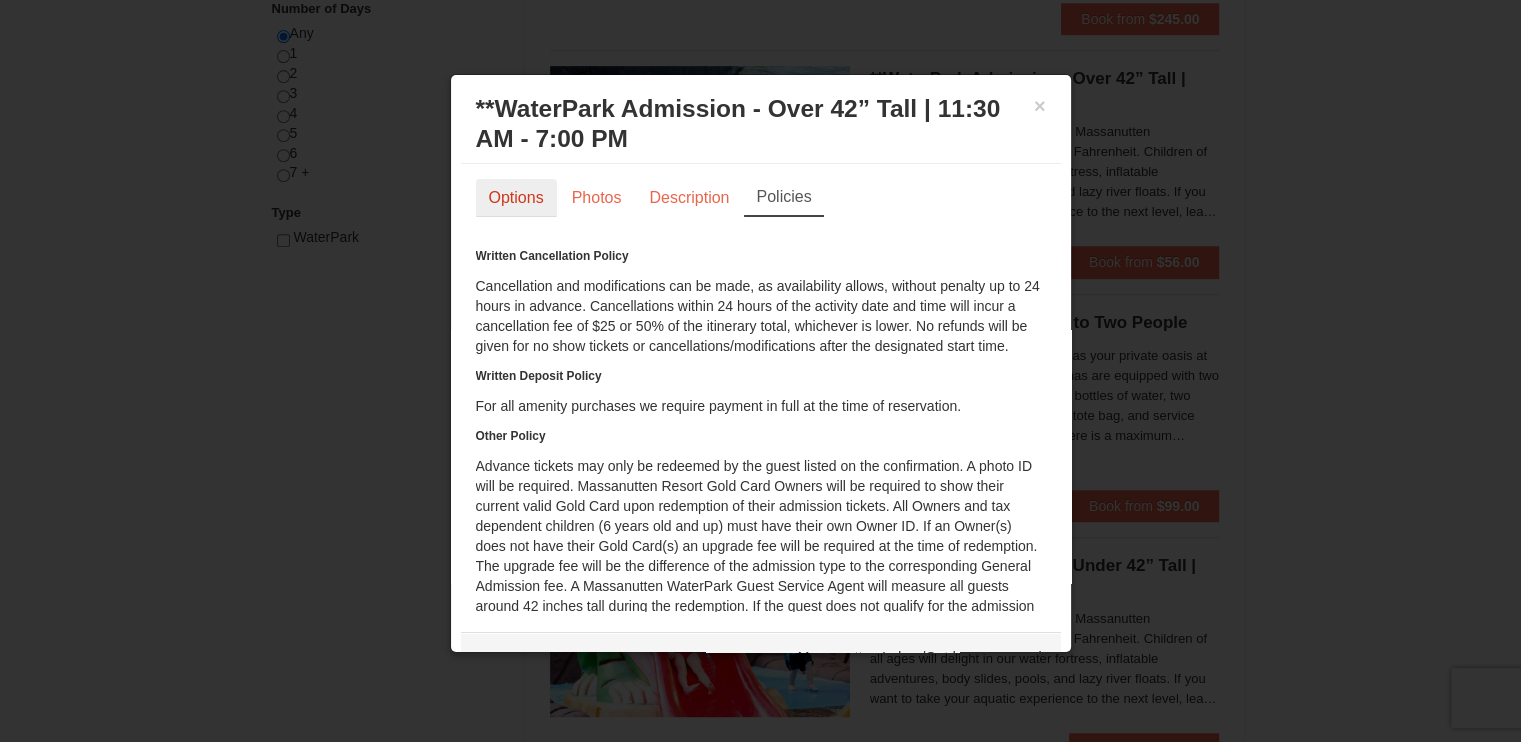 click on "Options" at bounding box center [516, 198] 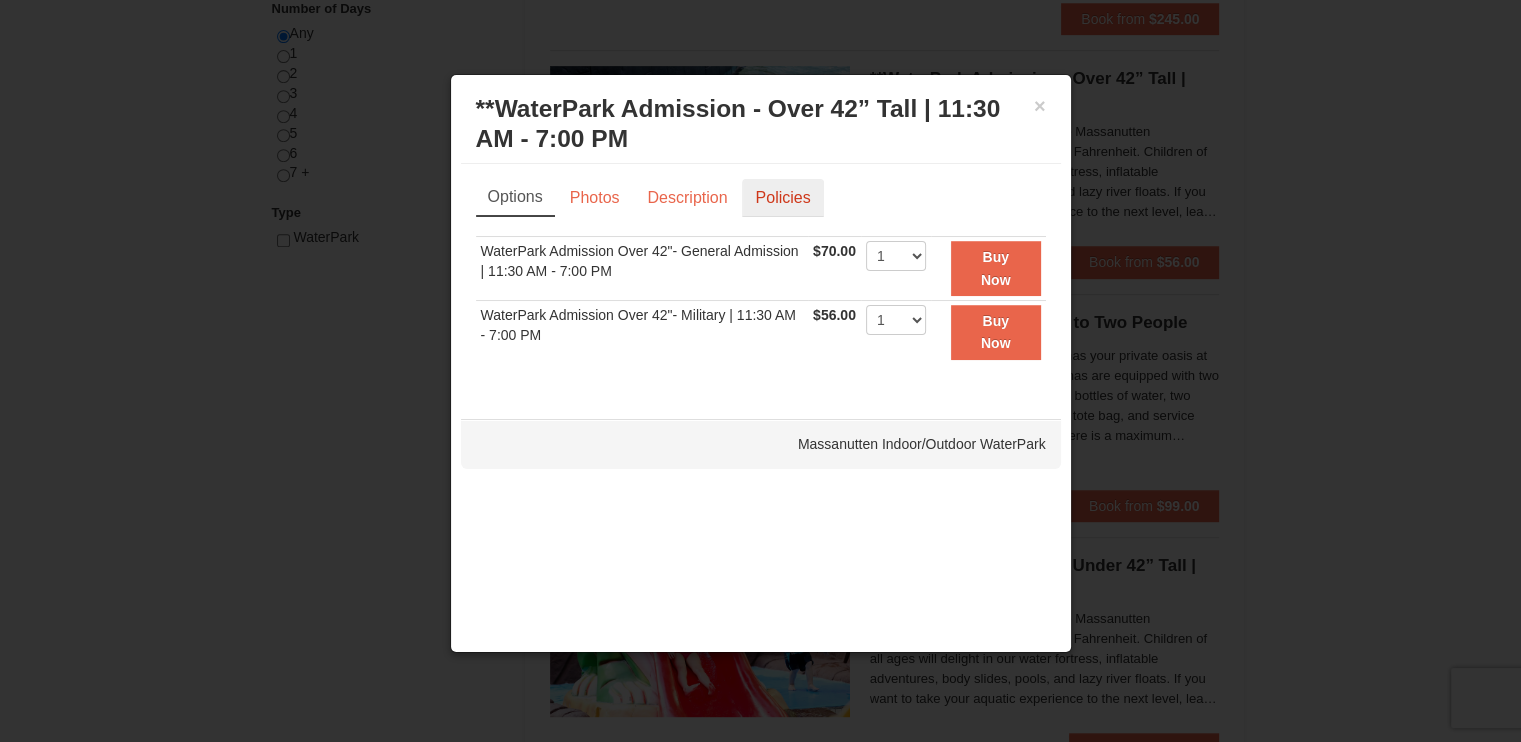 click on "Policies" at bounding box center [782, 198] 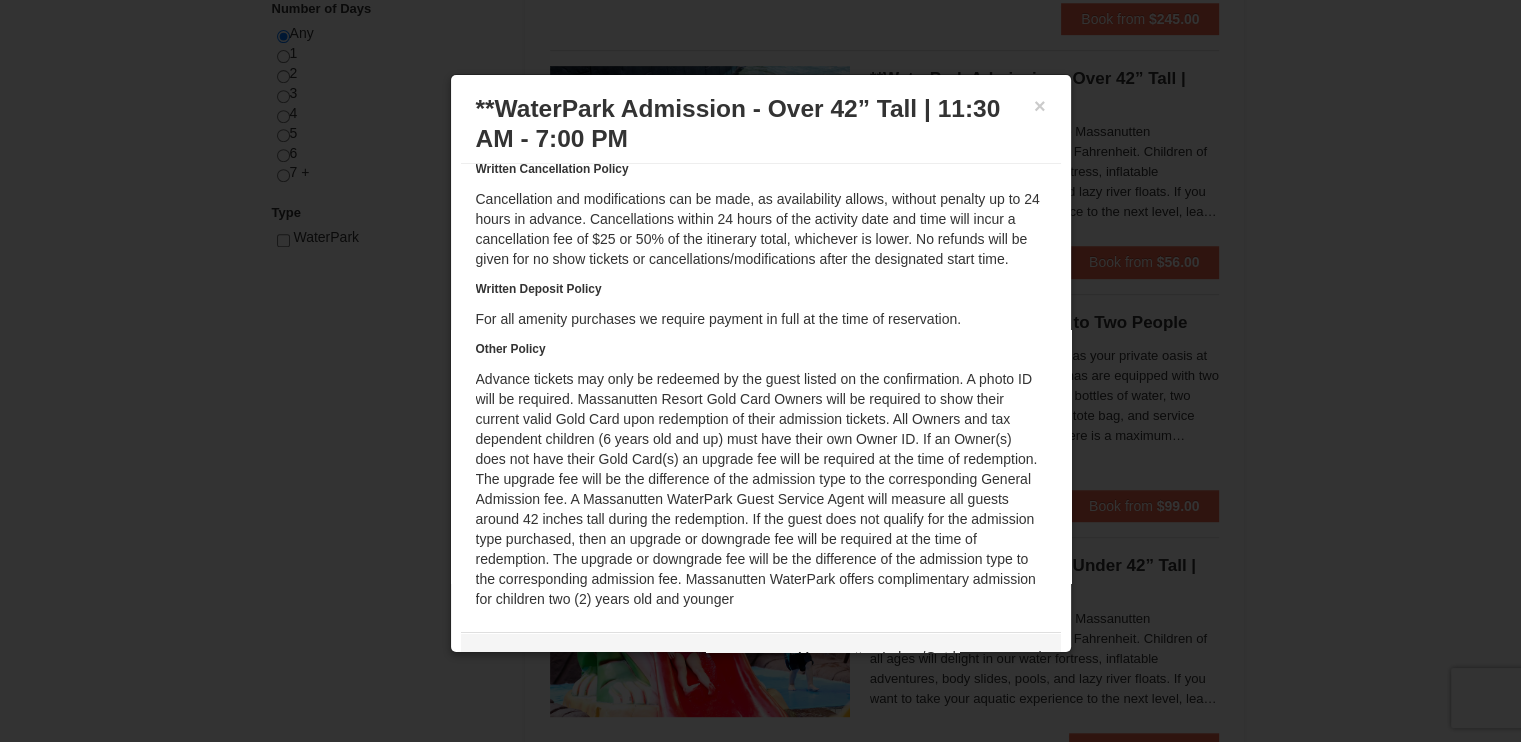 scroll, scrollTop: 118, scrollLeft: 0, axis: vertical 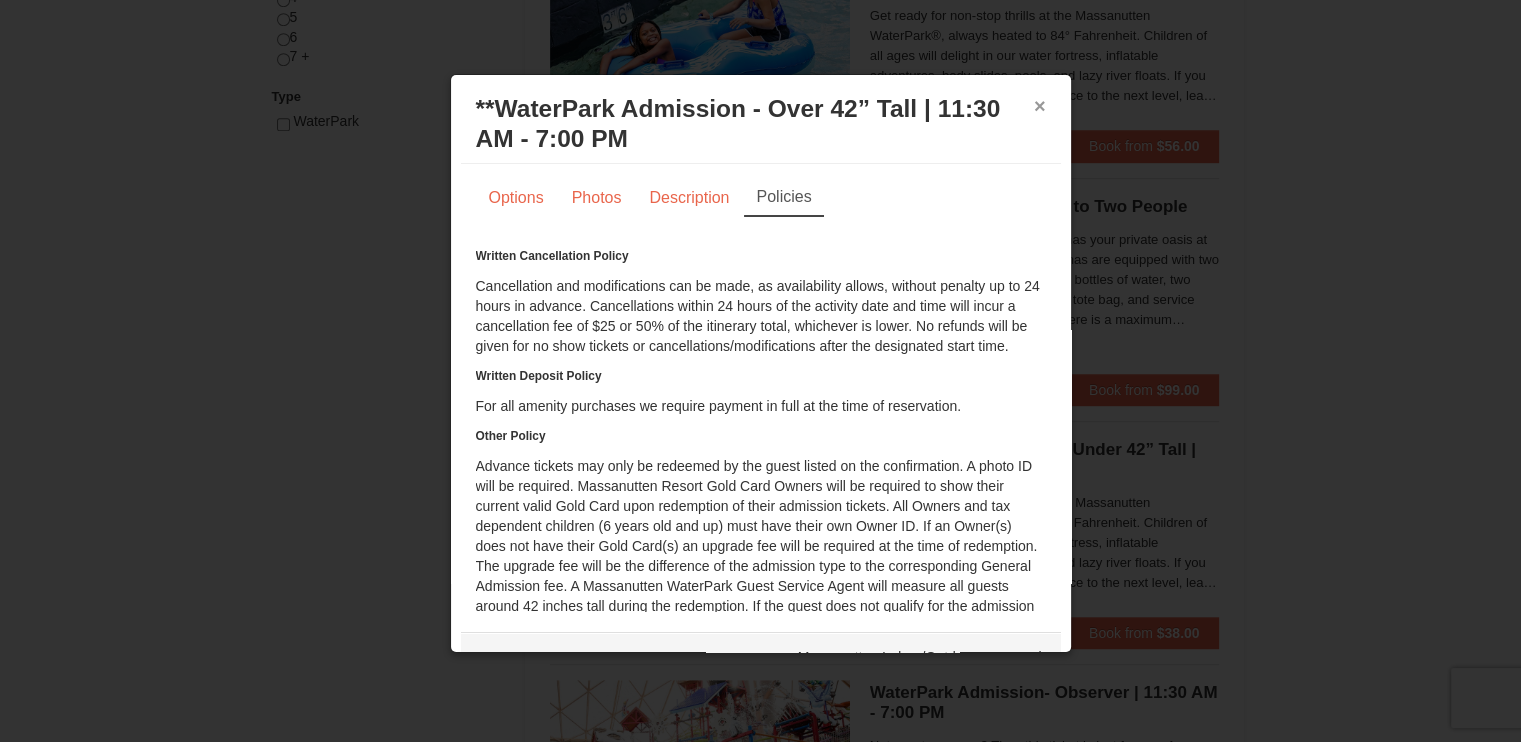 click on "×" at bounding box center [1040, 106] 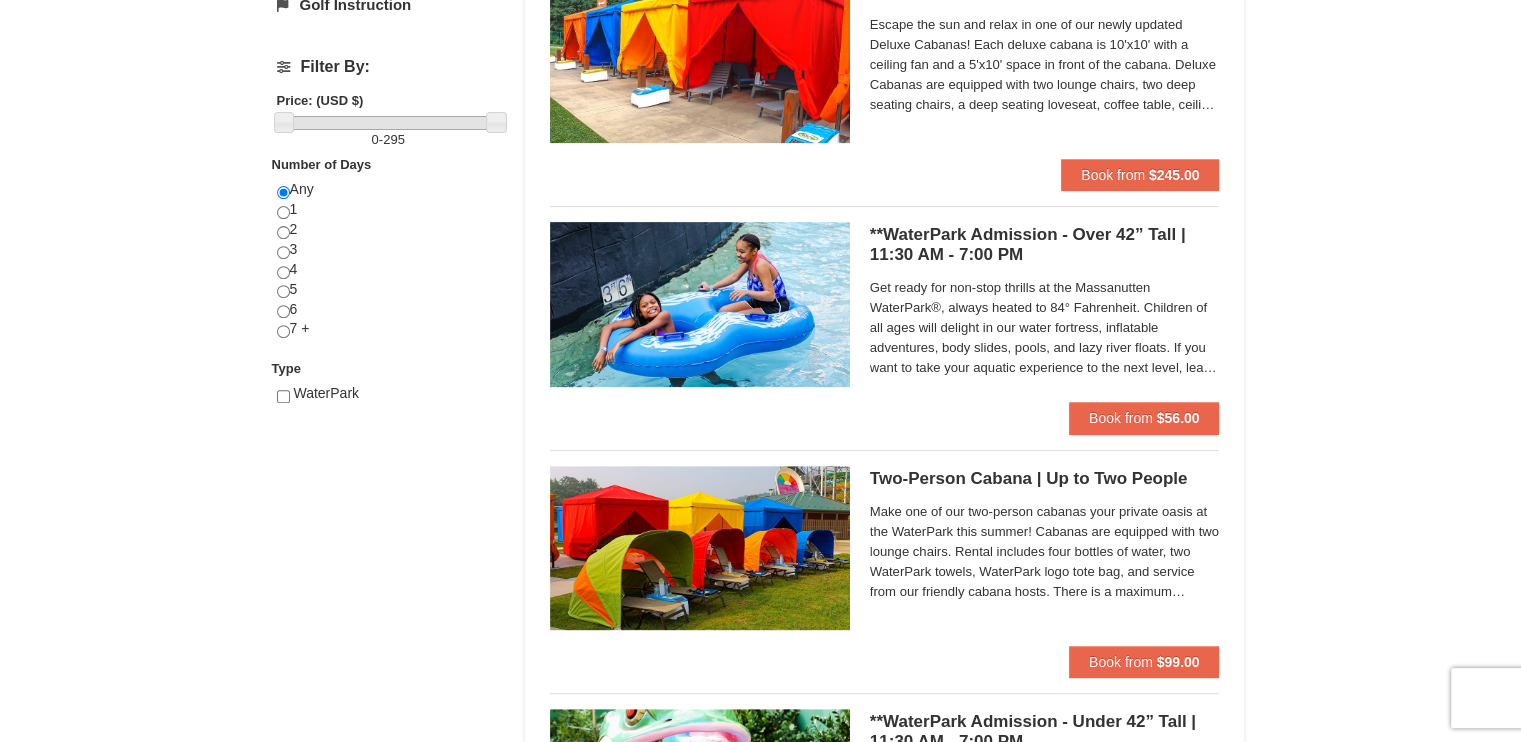 scroll, scrollTop: 710, scrollLeft: 0, axis: vertical 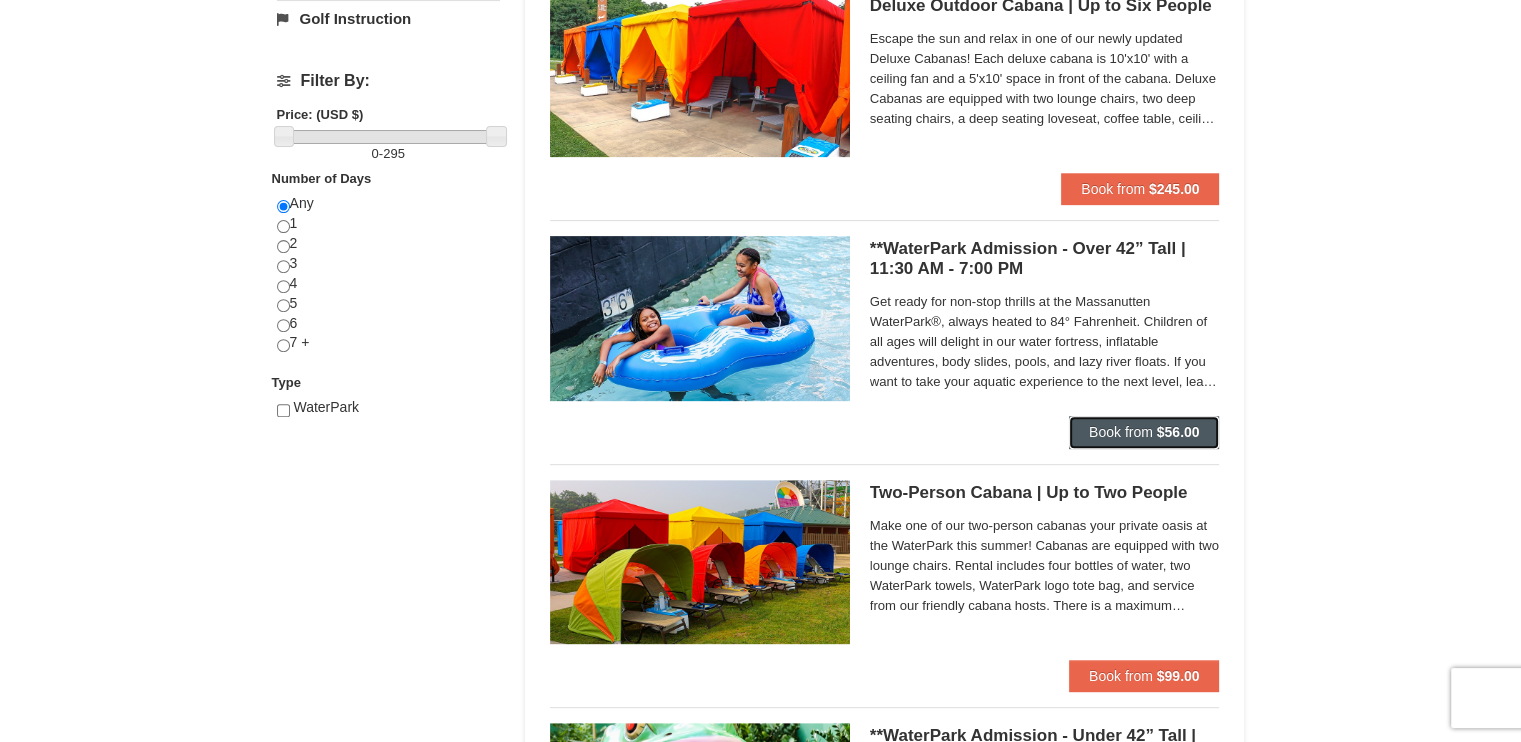 click on "Book from" at bounding box center (1121, 432) 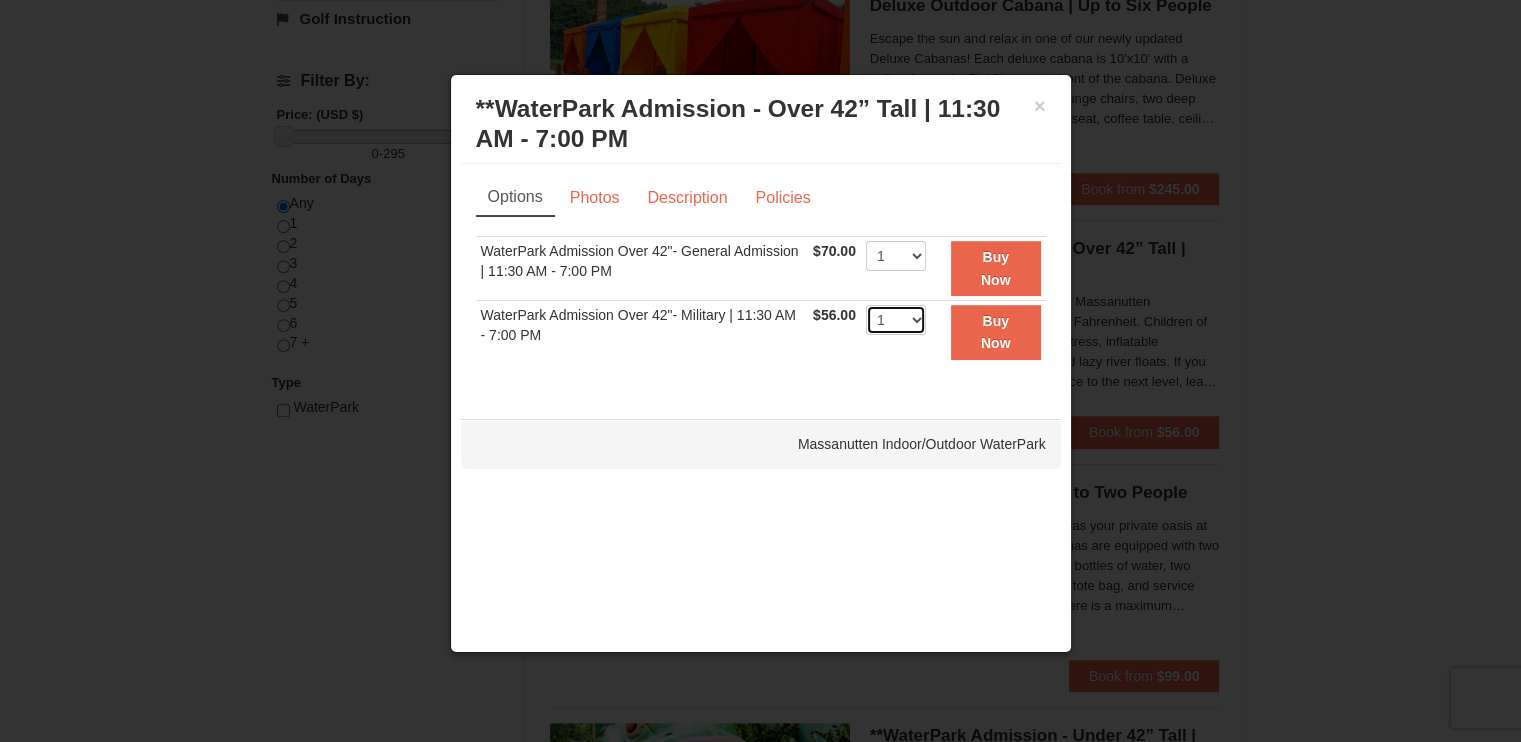 click on "1
2
3
4
5
6
7
8
9
10
11
12
13
14
15
16
17
18
19
20
21 22" at bounding box center (896, 320) 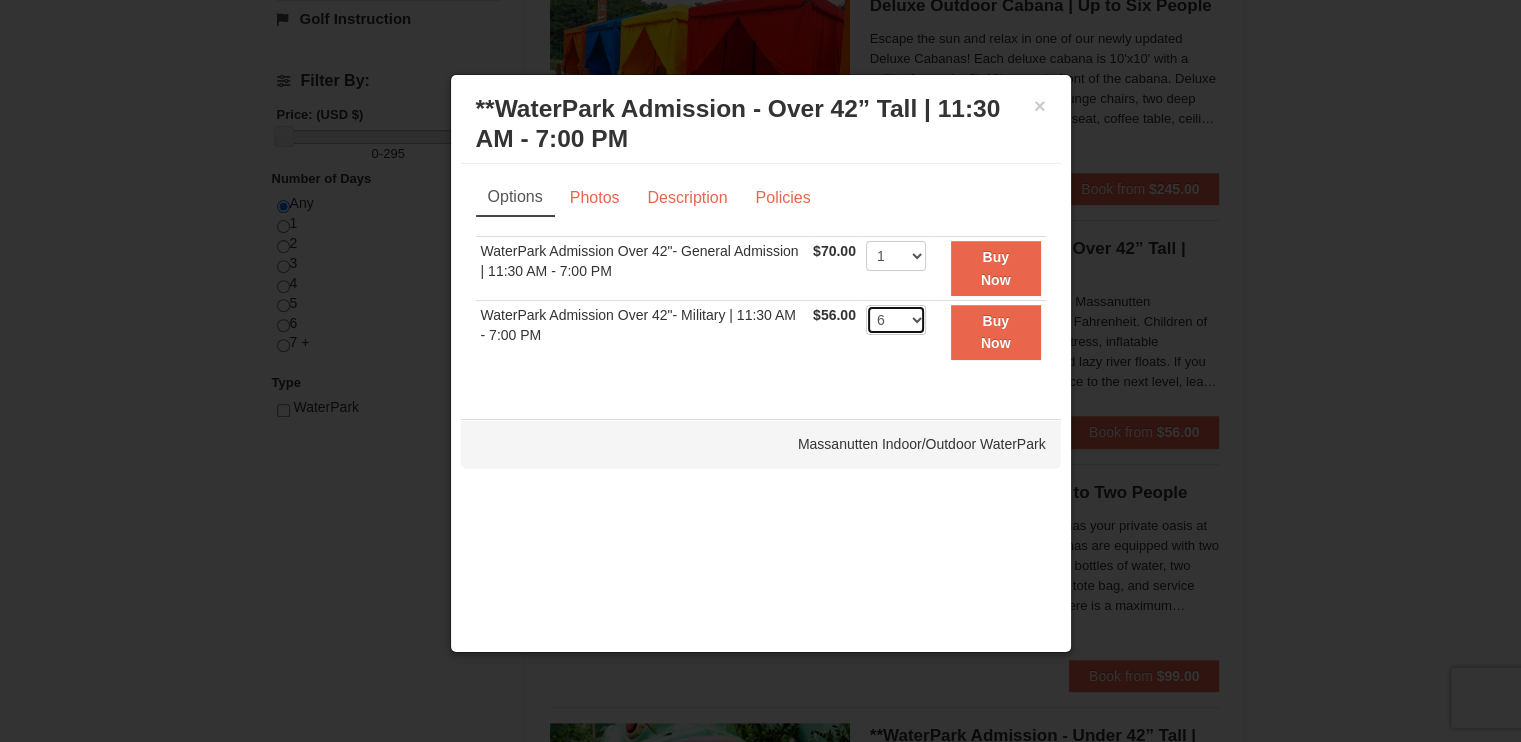 click on "1
2
3
4
5
6
7
8
9
10
11
12
13
14
15
16
17
18
19
20
21 22" at bounding box center (896, 320) 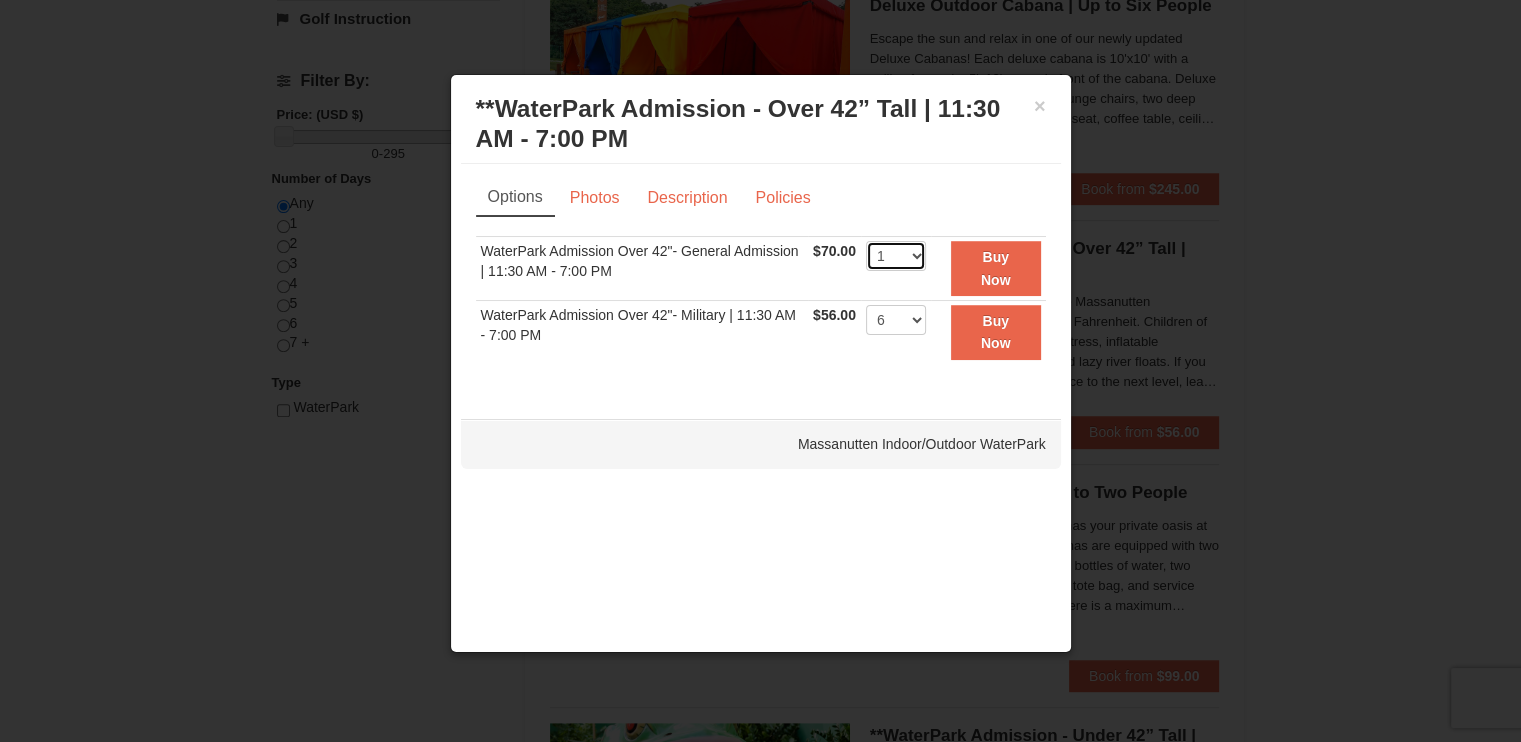 click on "1
2
3
4
5
6
7
8
9
10
11
12
13
14
15
16
17
18
19
20
21 22" at bounding box center (896, 256) 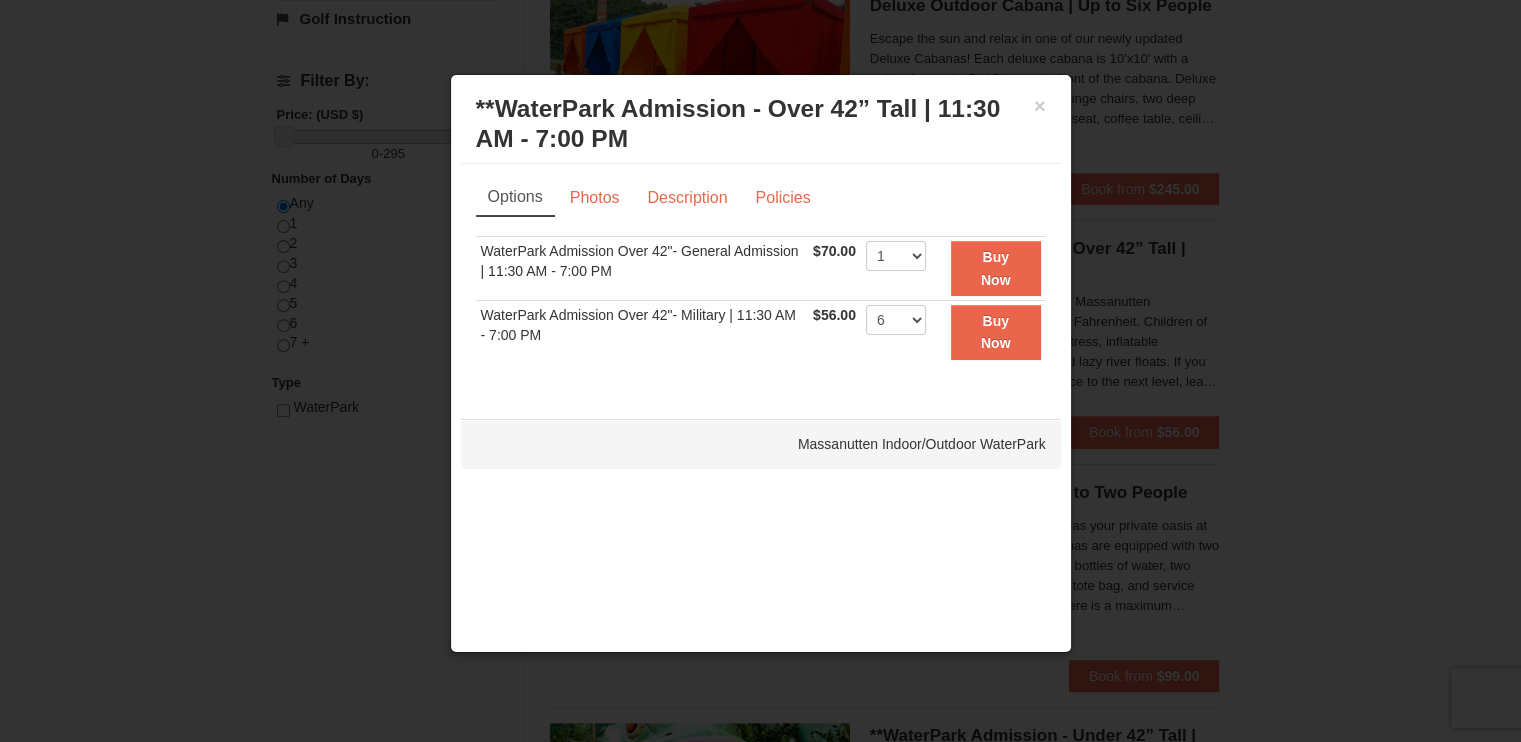 click on "WaterPark Admission Over 42"- General Admission | 11:30 AM - 7:00 PM" at bounding box center (642, 269) 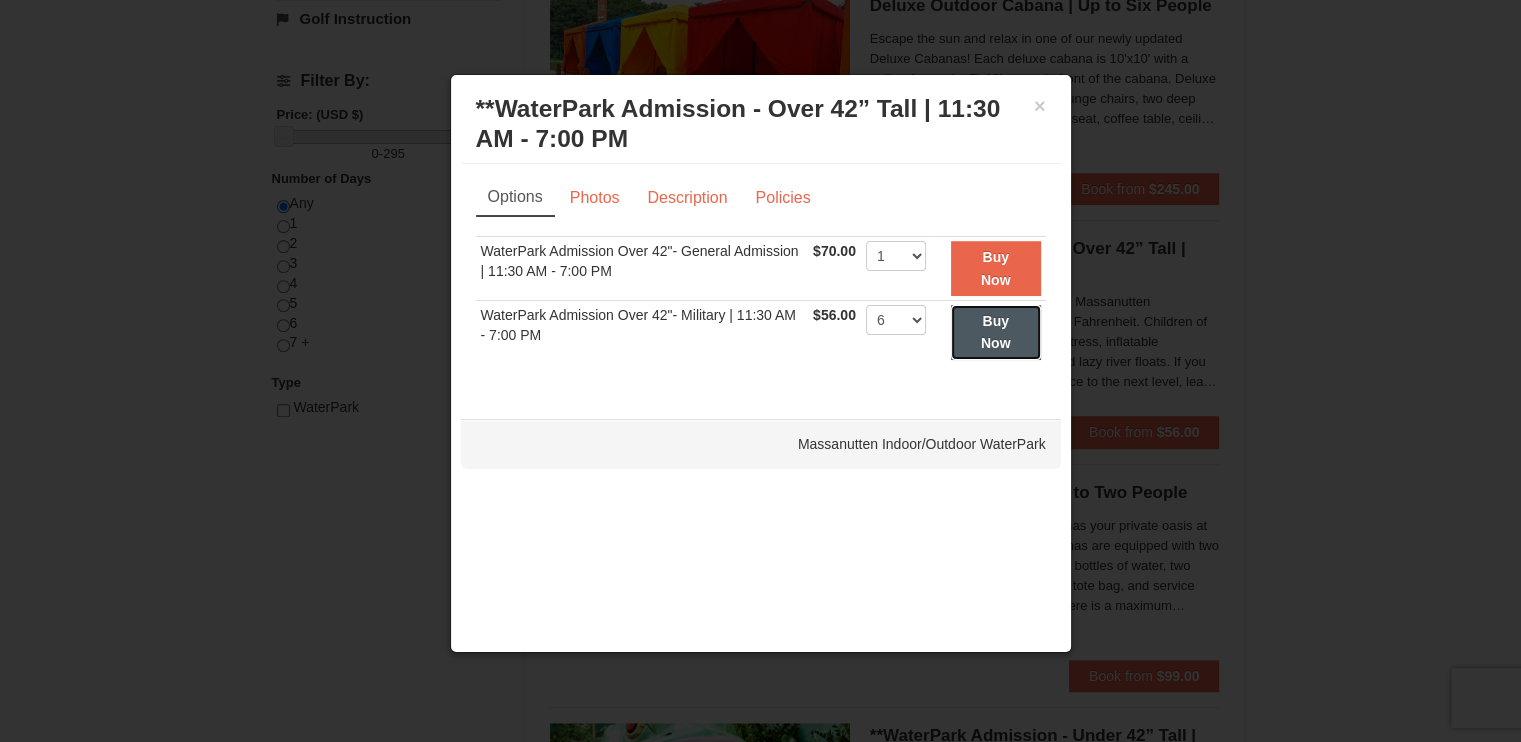 click on "Buy Now" at bounding box center (996, 332) 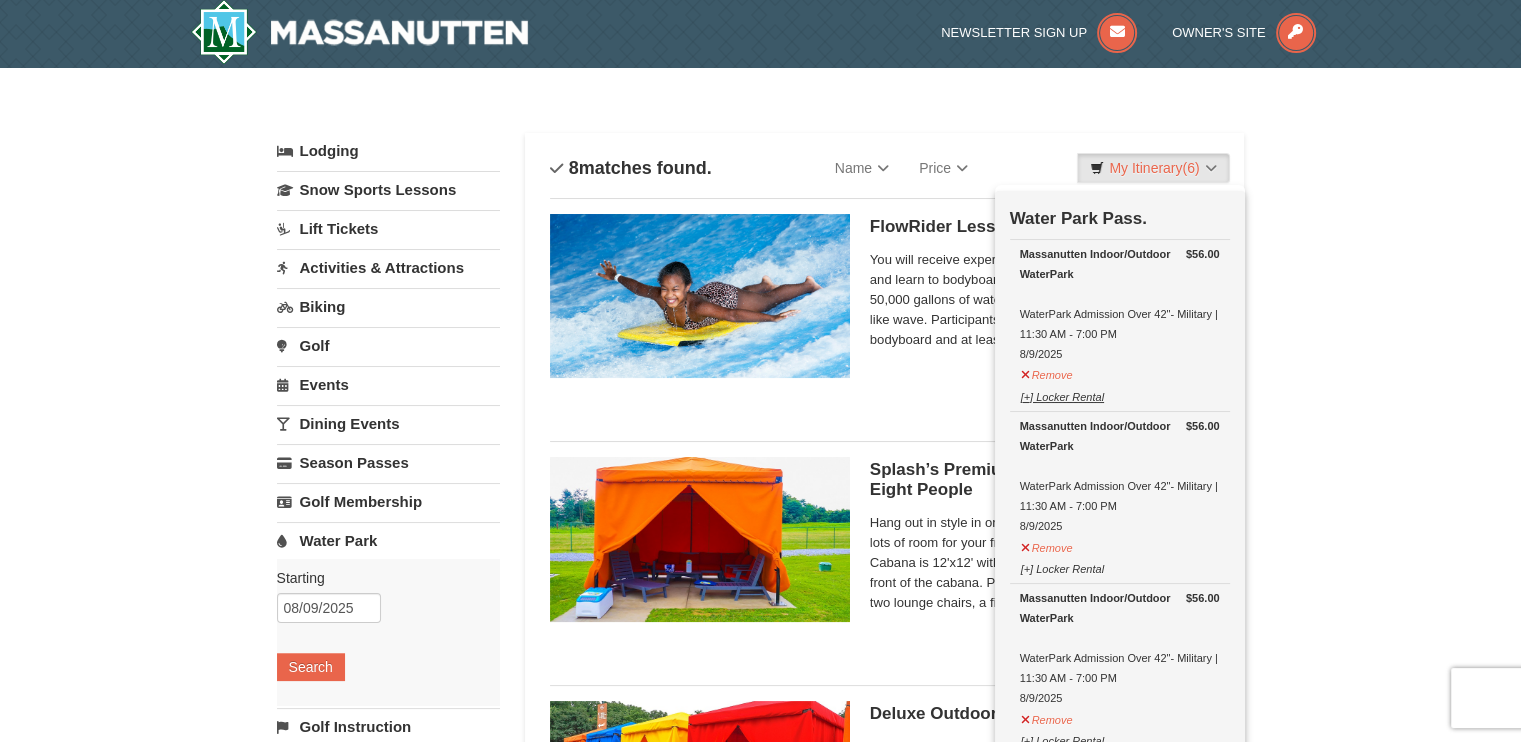 scroll, scrollTop: 0, scrollLeft: 0, axis: both 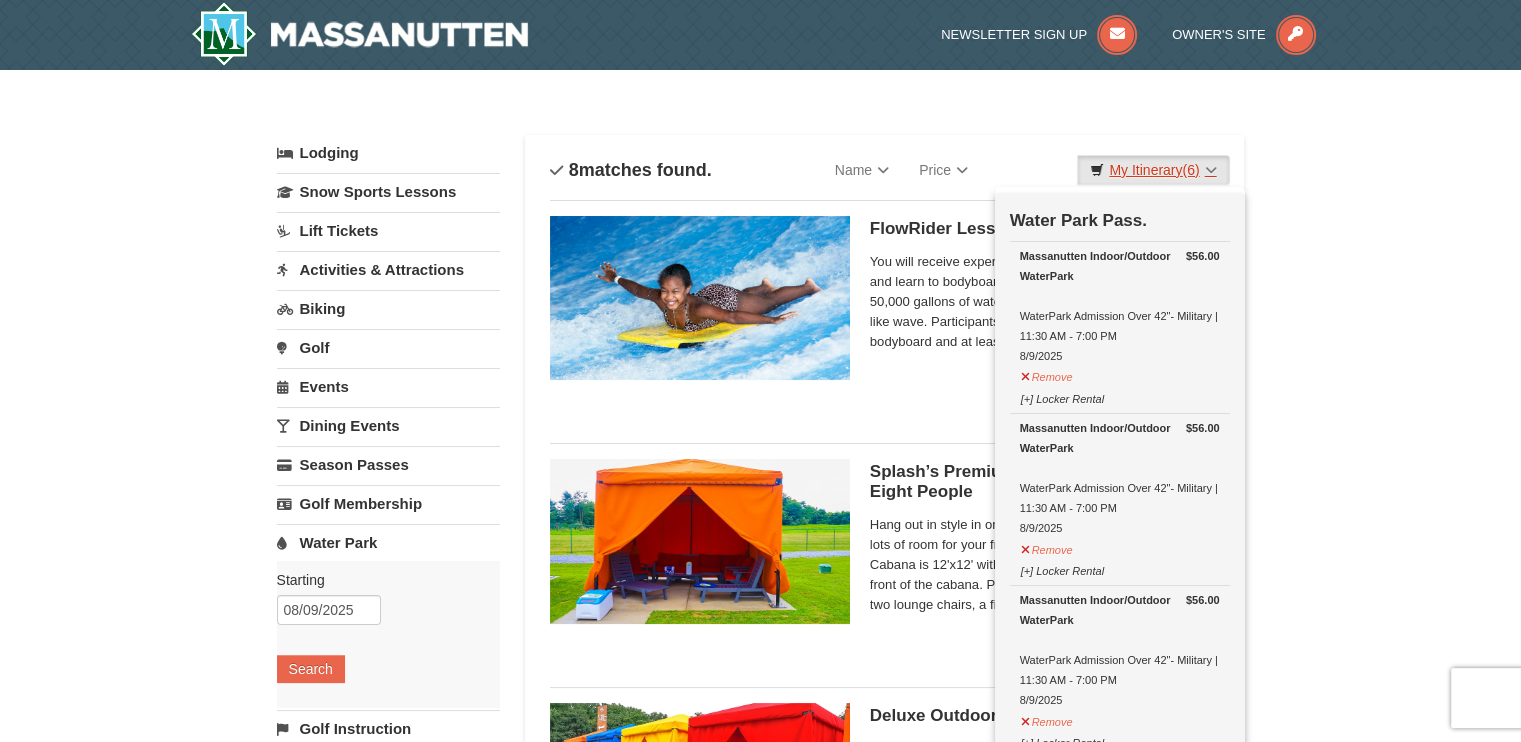 click on "My Itinerary (6)" at bounding box center [1153, 170] 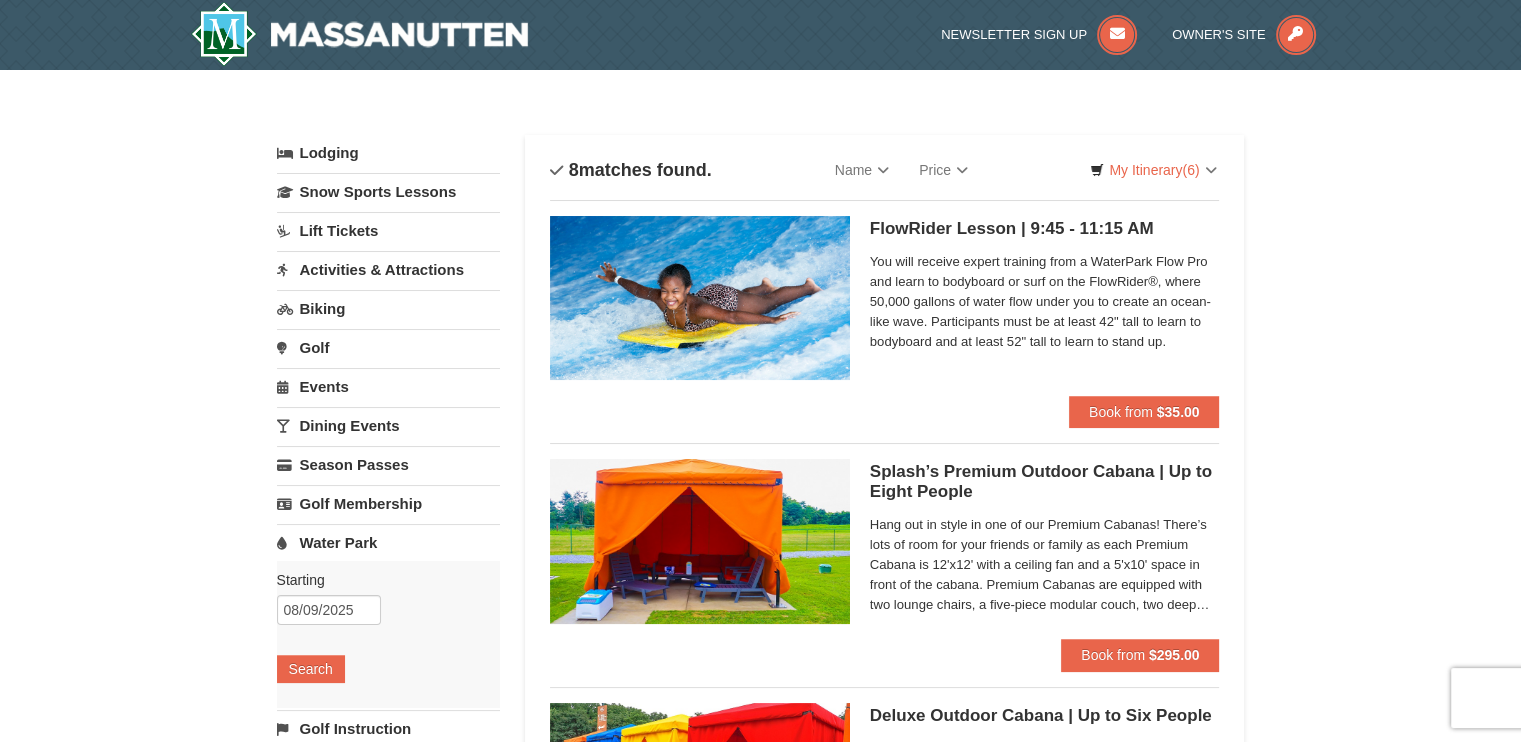 click on "Activities & Attractions" at bounding box center [388, 269] 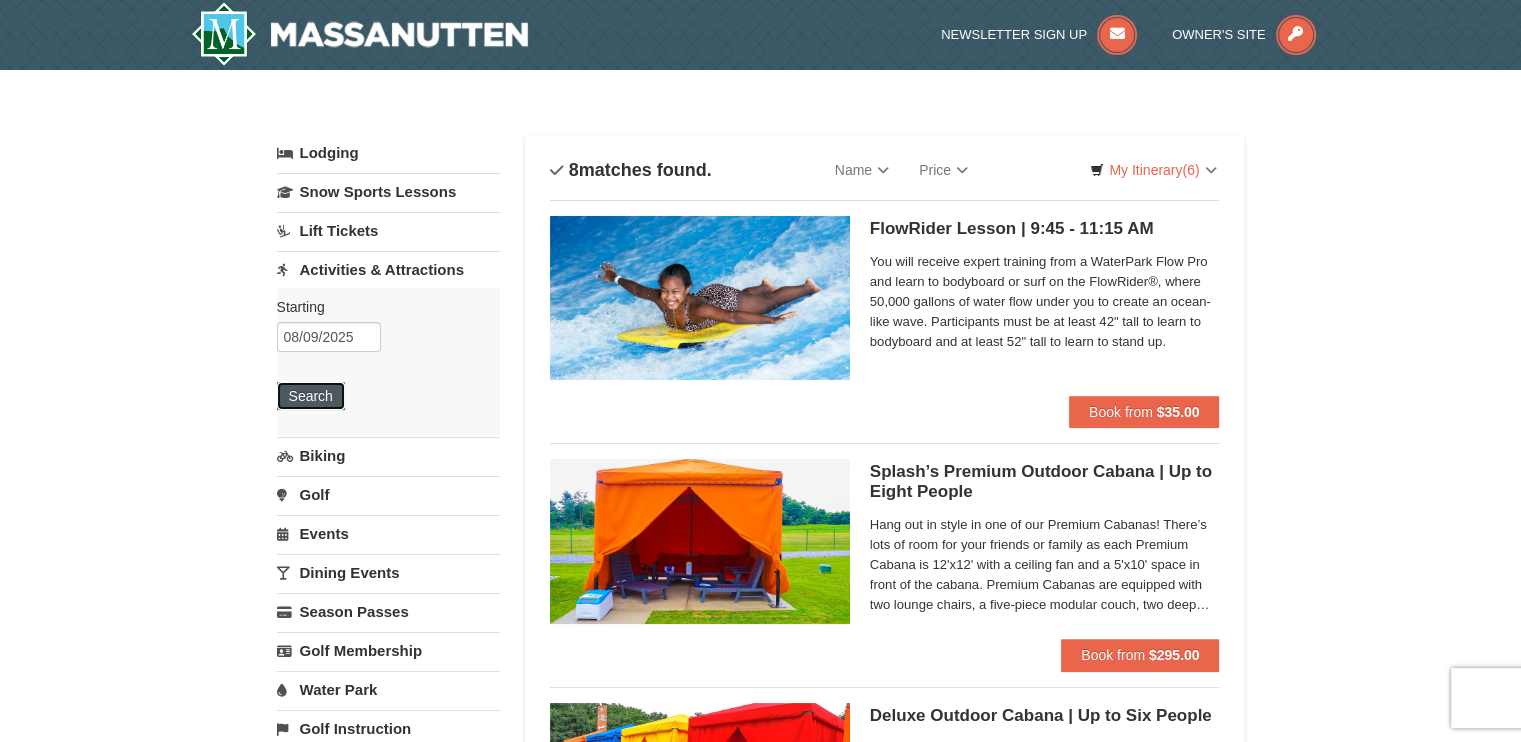 click on "Search" at bounding box center (311, 396) 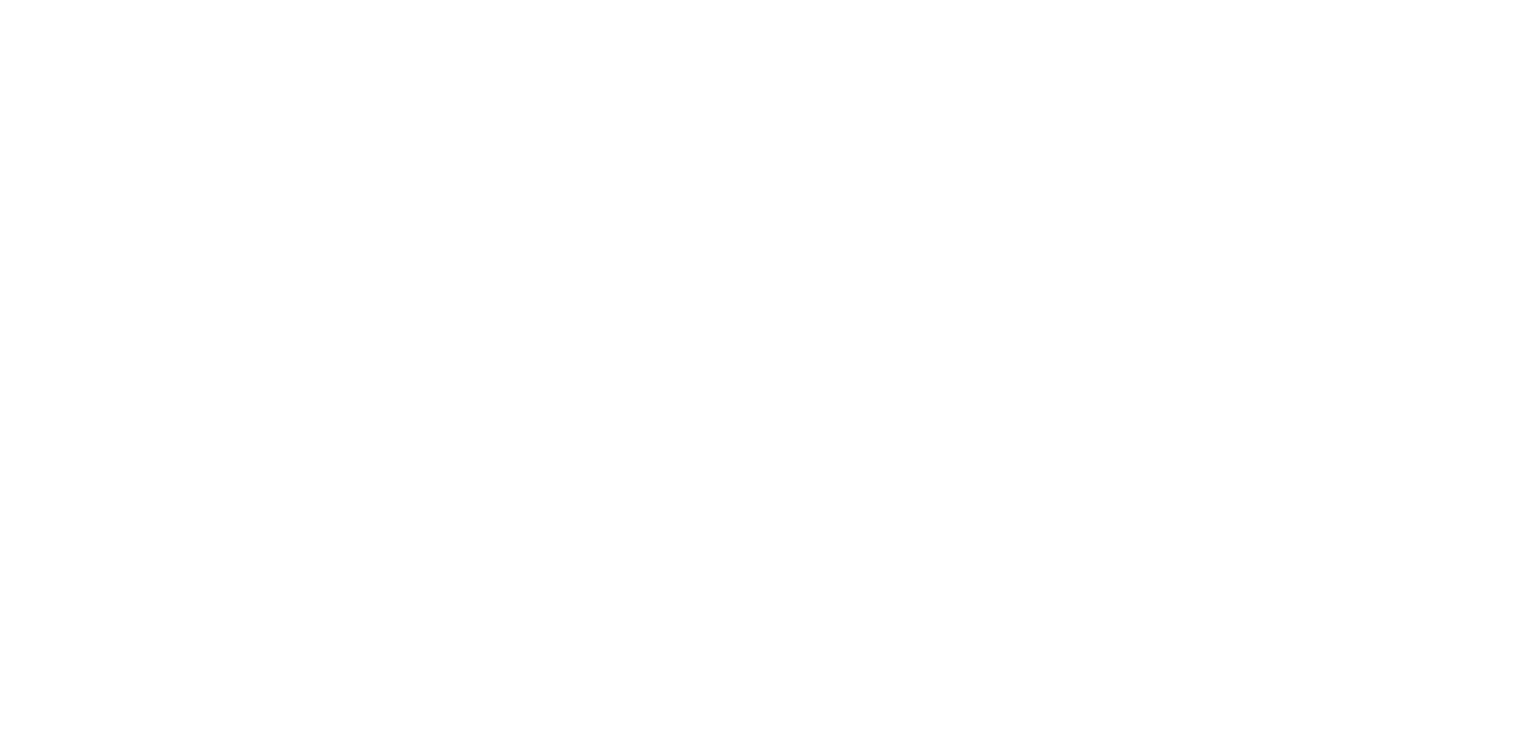 scroll, scrollTop: 0, scrollLeft: 0, axis: both 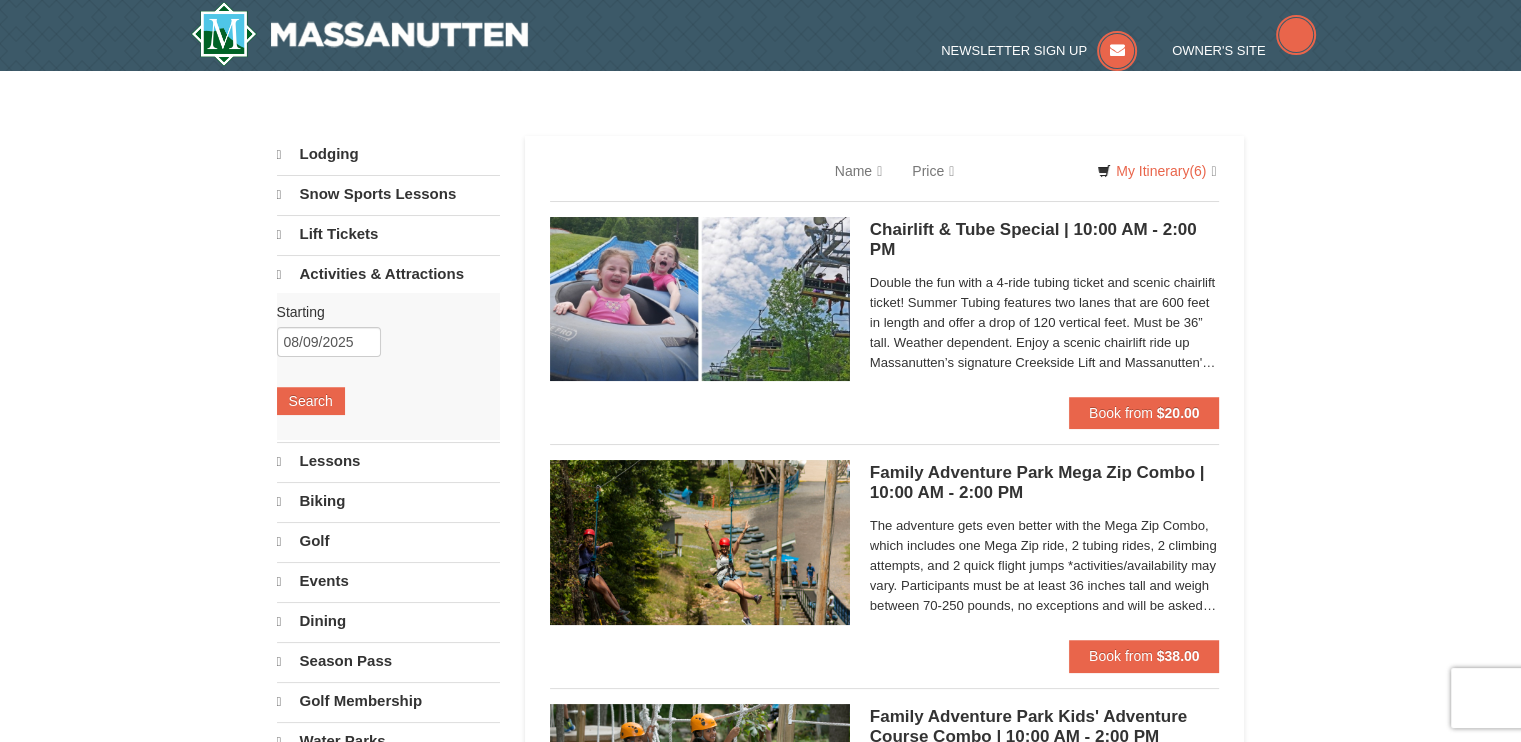 select on "8" 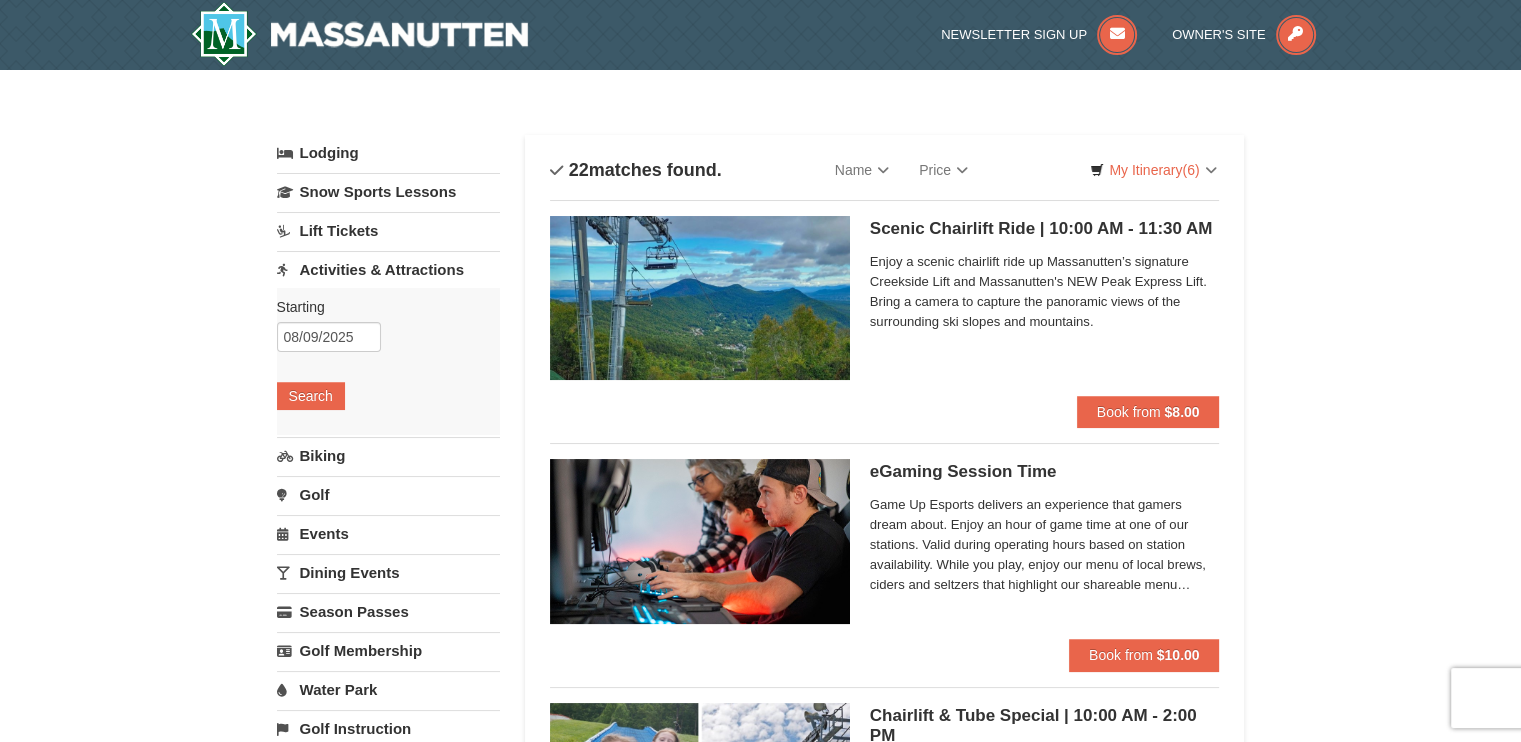 click on "×
Categories
List
Filter
My Itinerary (6)
Check Out Now
Water Park Pass.
$56.00
Massanutten Indoor/Outdoor WaterPark
WaterPark Admission Over 42"- Military | 11:30 AM - 7:00 PM
8/9/2025
$56.00" at bounding box center (761, 2840) 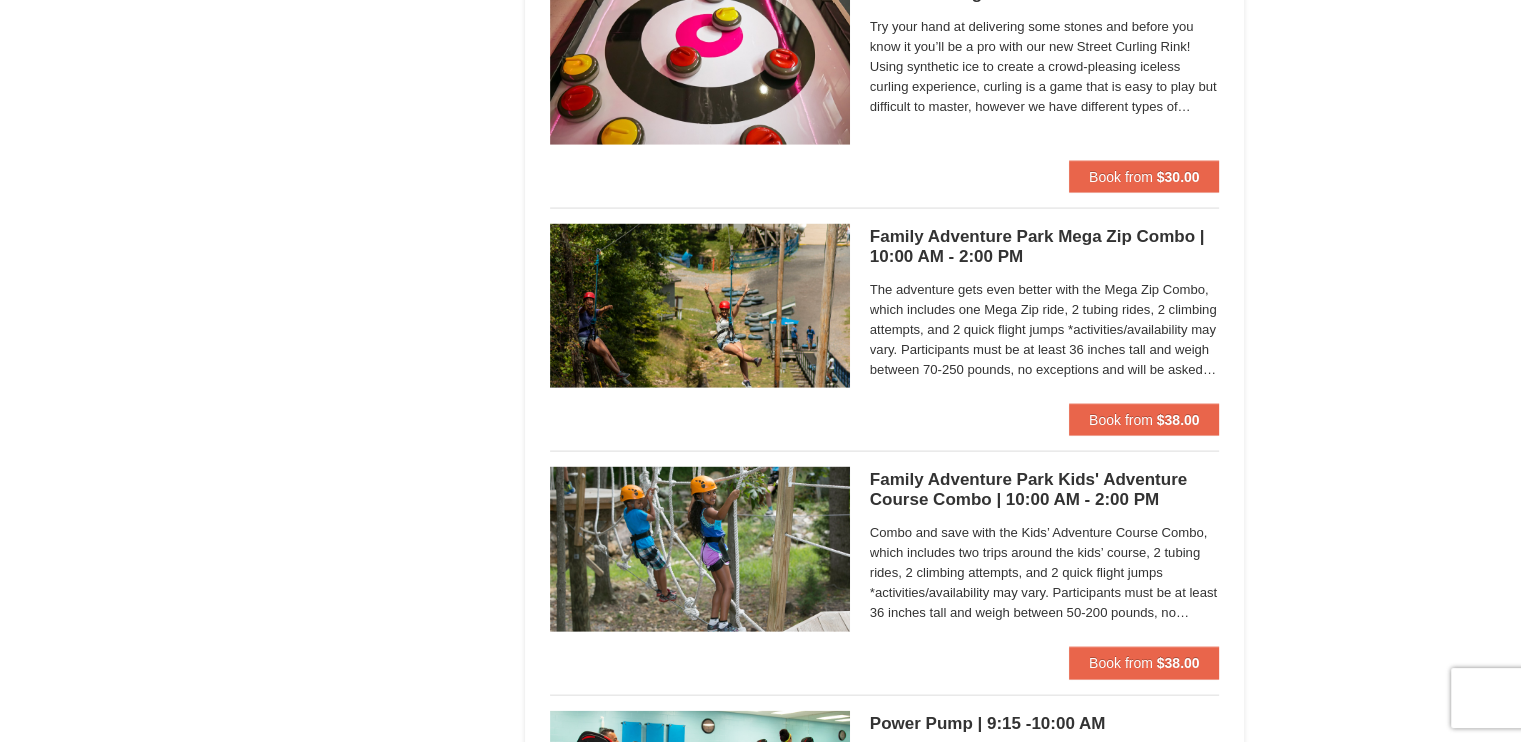scroll, scrollTop: 4134, scrollLeft: 0, axis: vertical 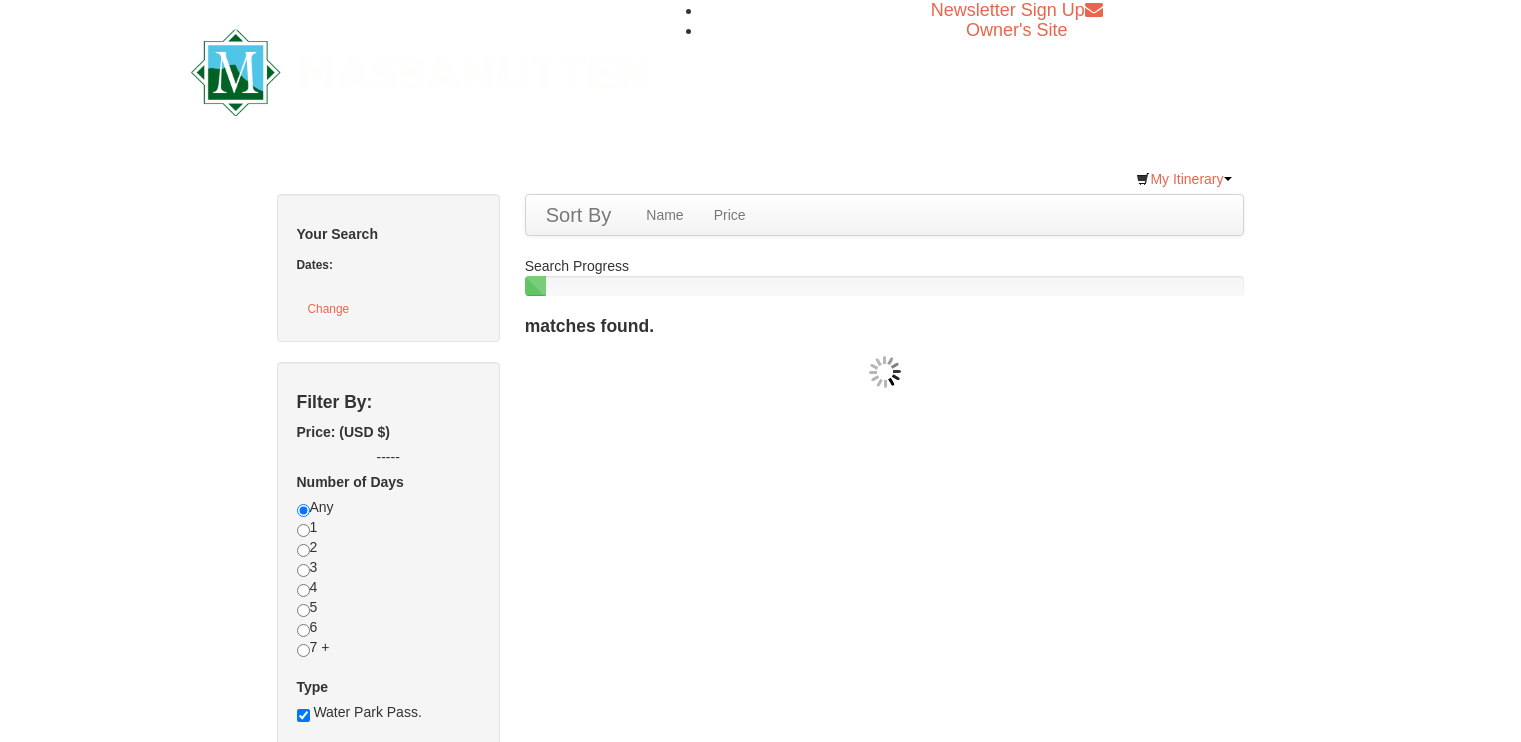 checkbox on "true" 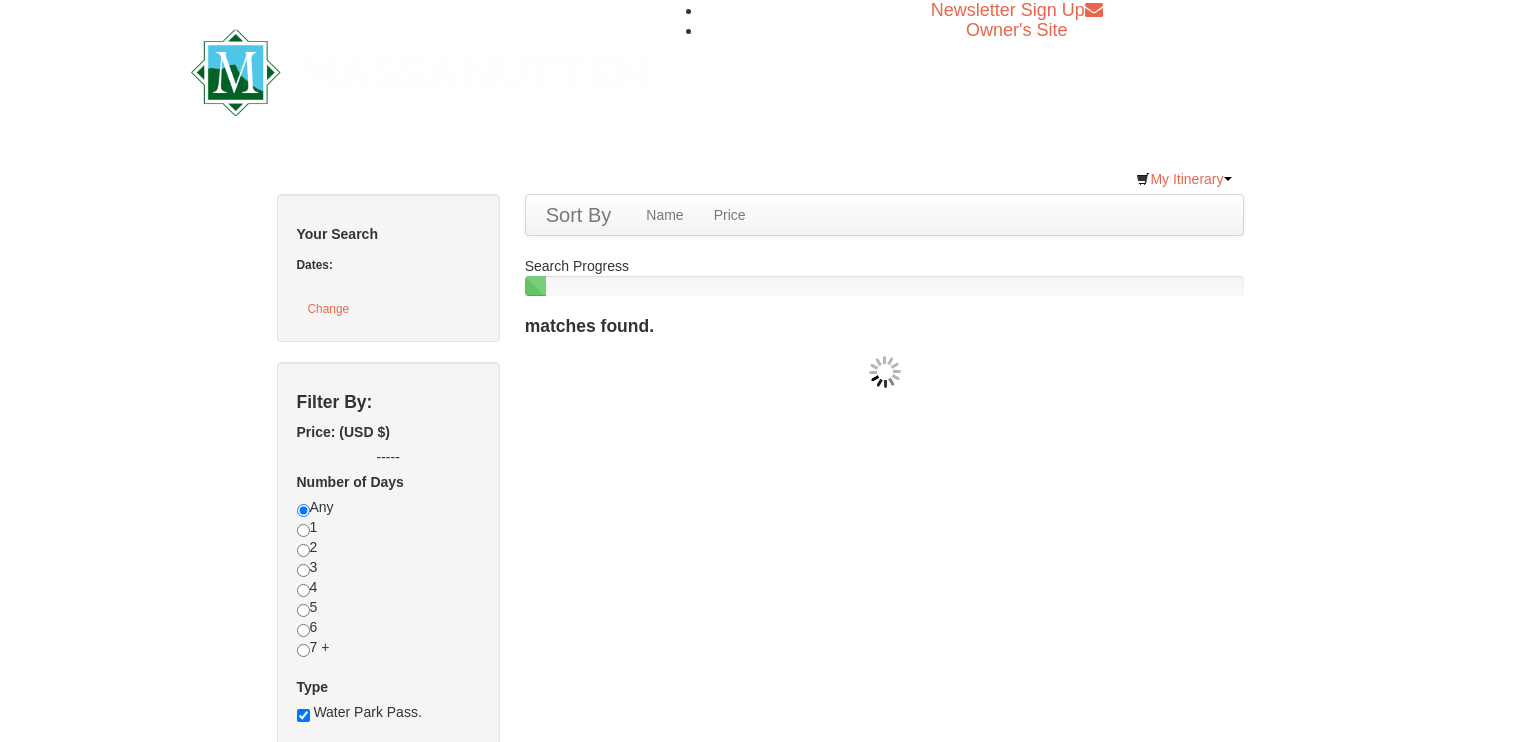 scroll, scrollTop: 0, scrollLeft: 0, axis: both 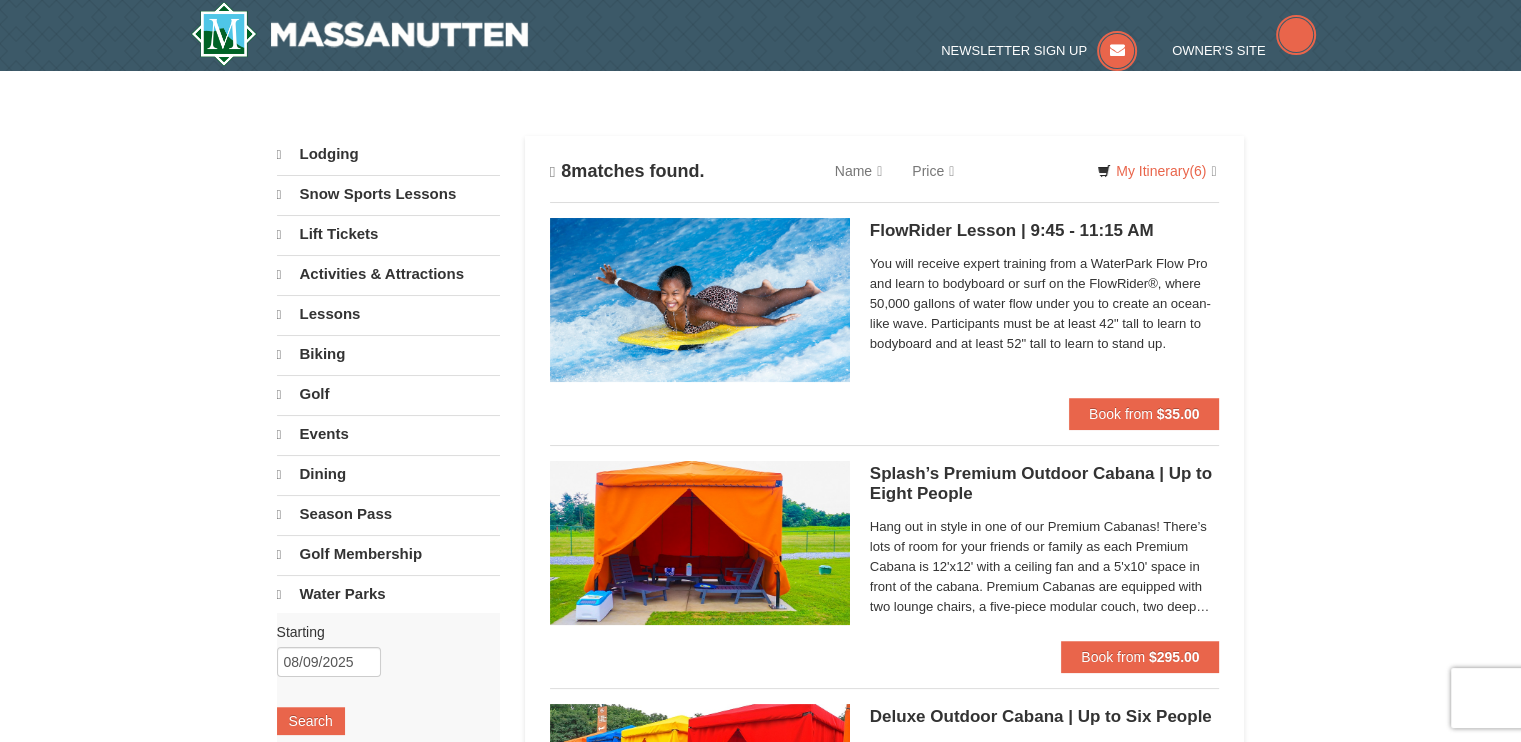 select on "8" 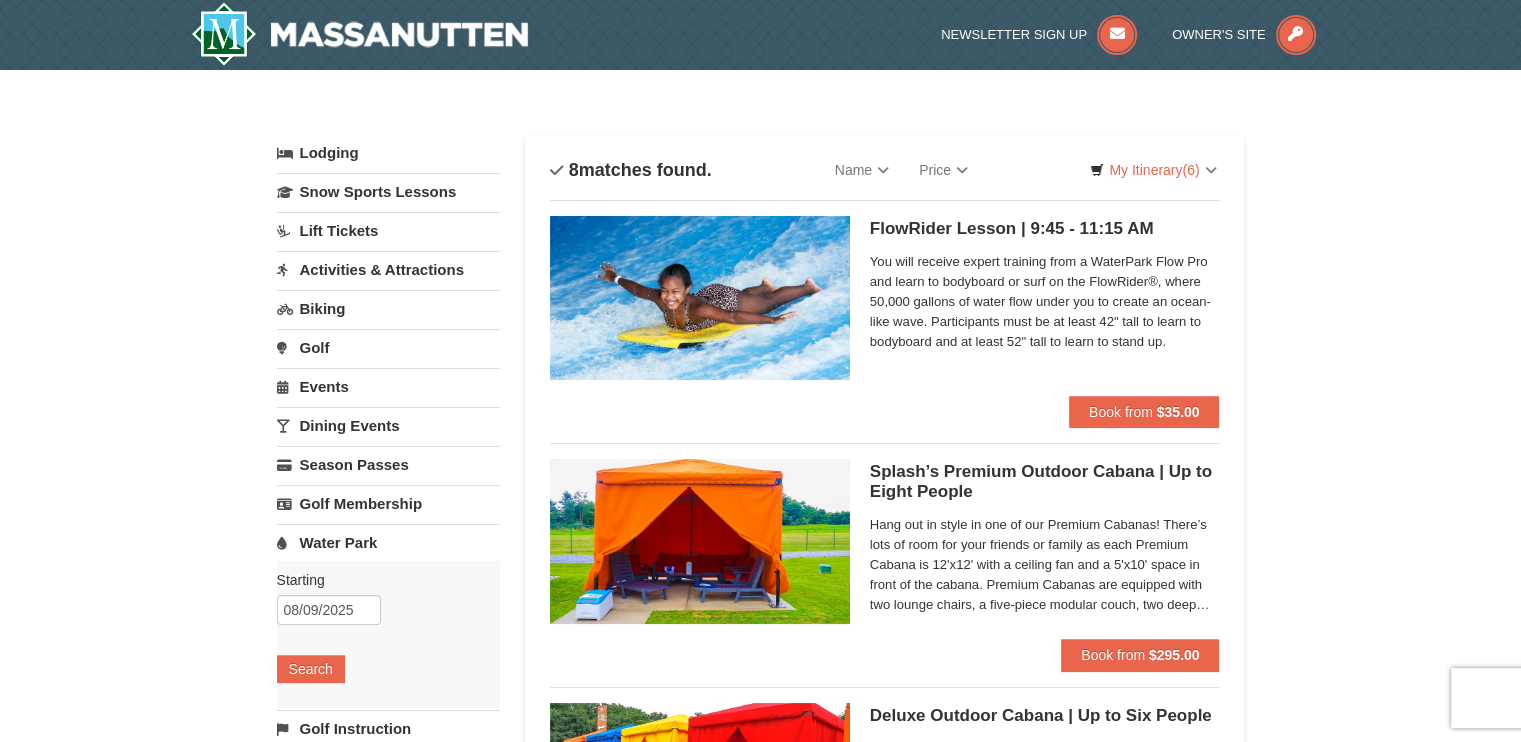 scroll, scrollTop: 0, scrollLeft: 0, axis: both 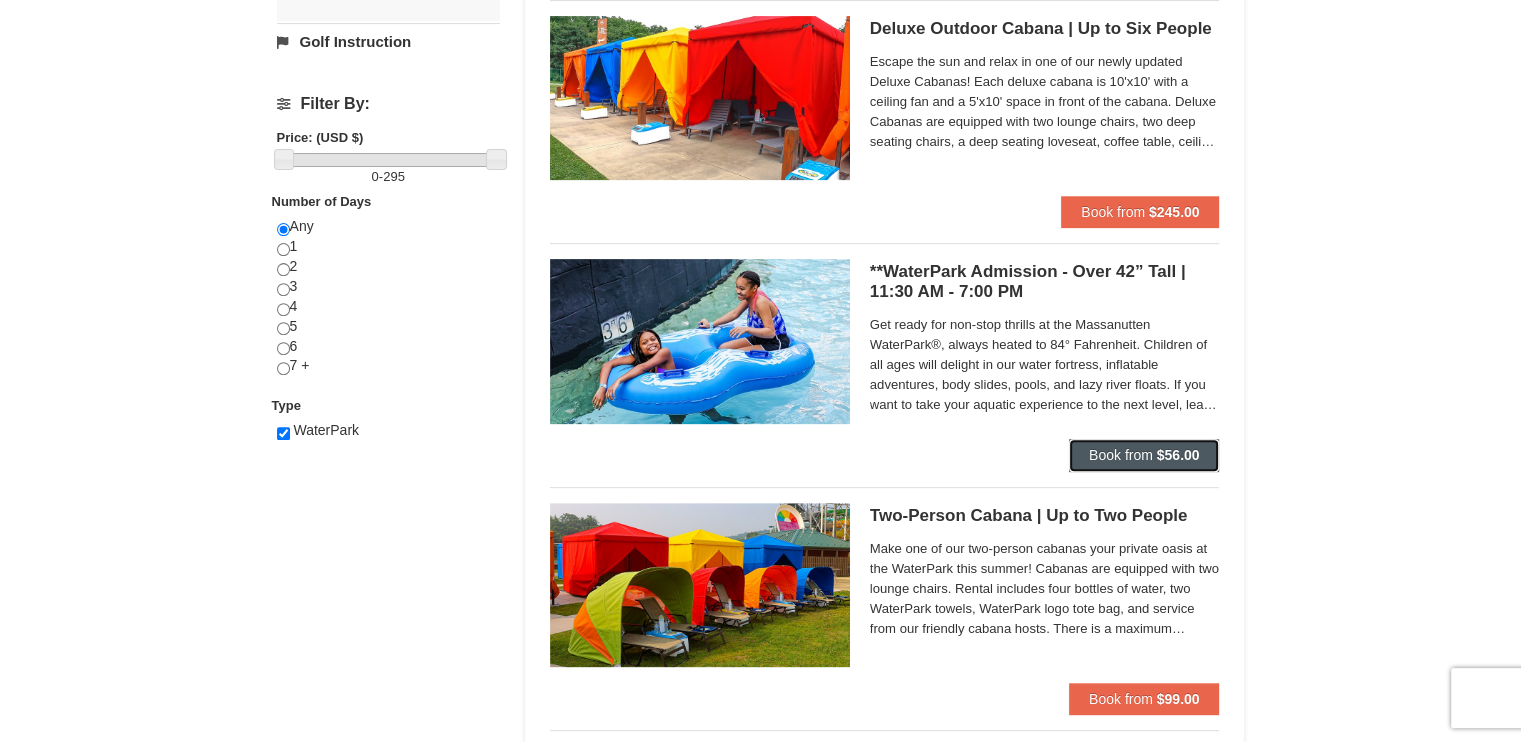 click on "Book from" at bounding box center [1121, 455] 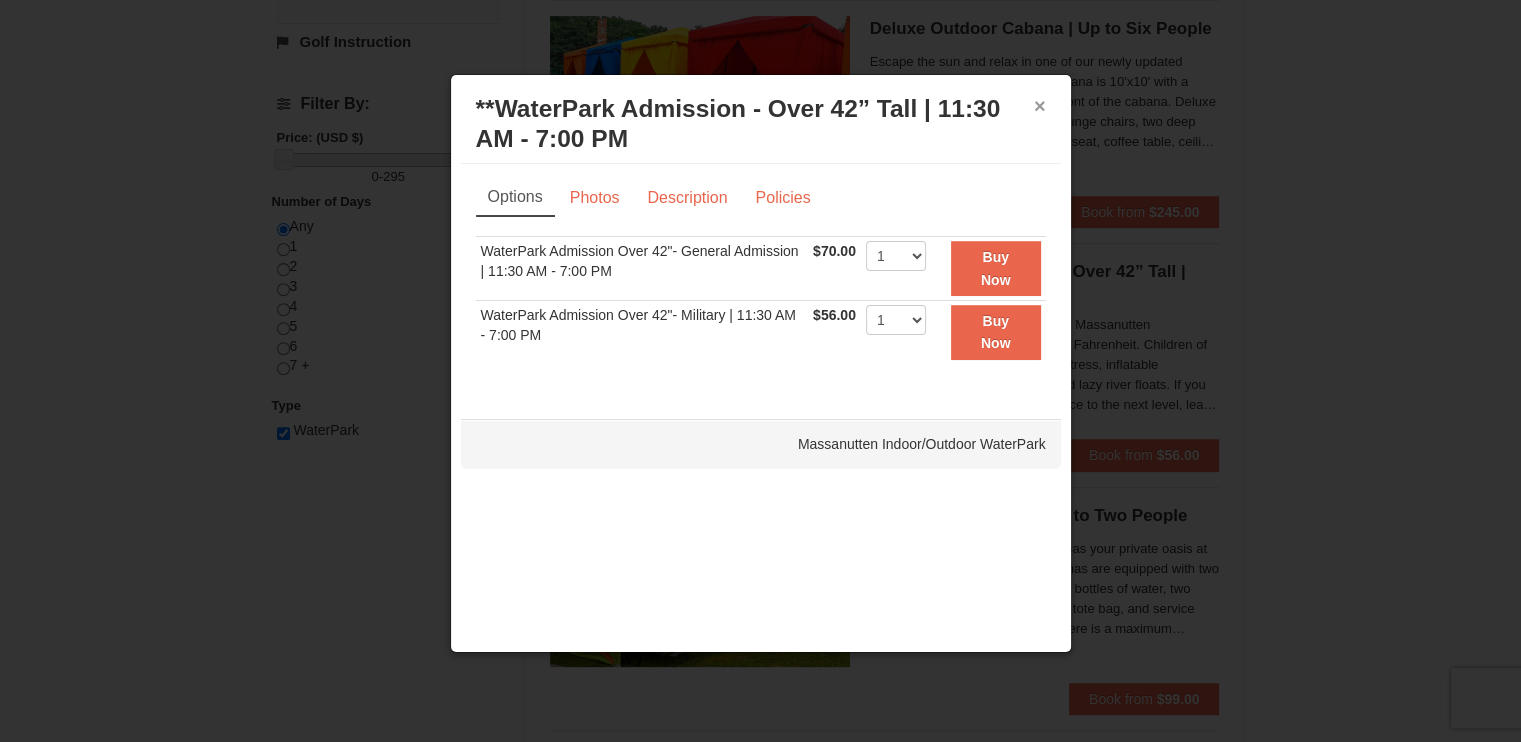 click on "×" at bounding box center [1040, 106] 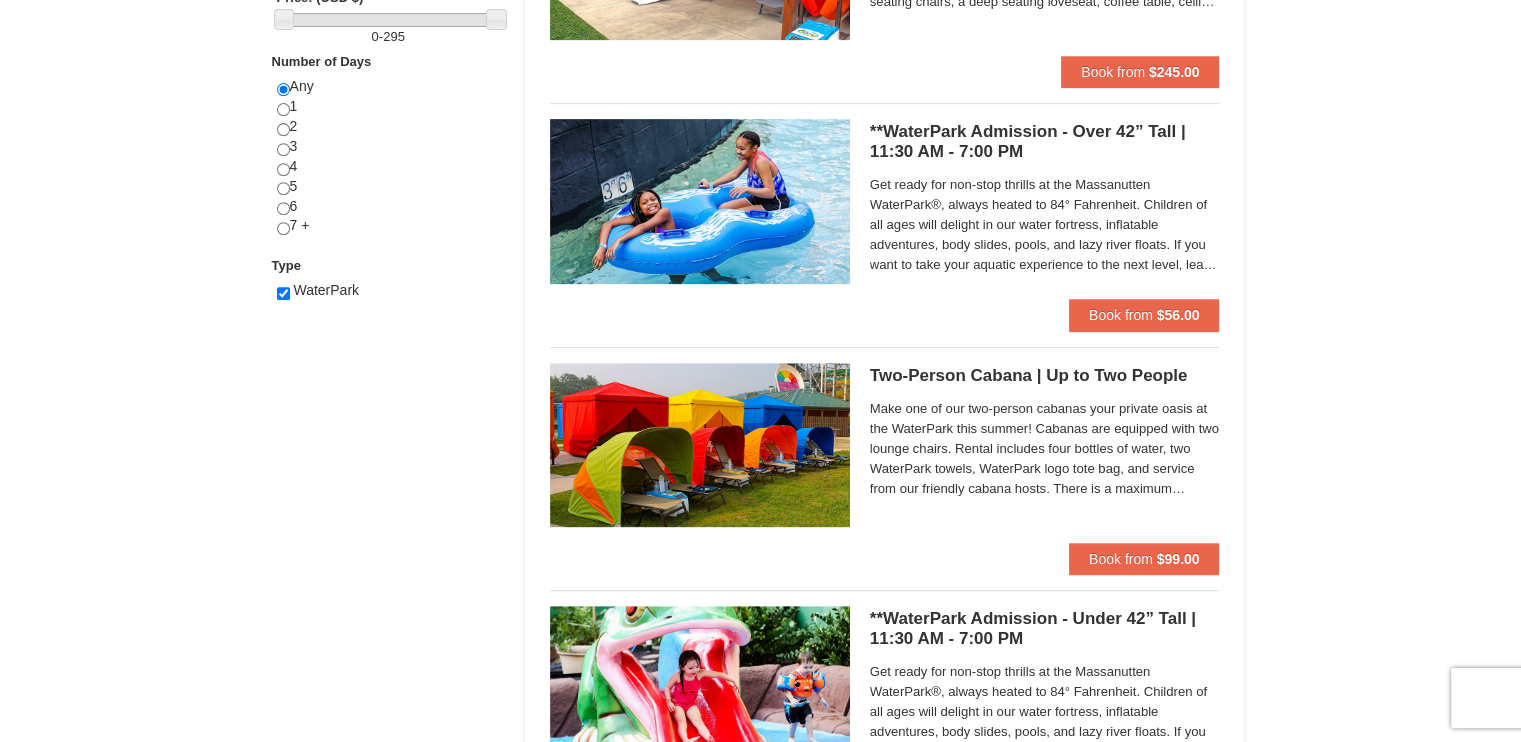 scroll, scrollTop: 803, scrollLeft: 0, axis: vertical 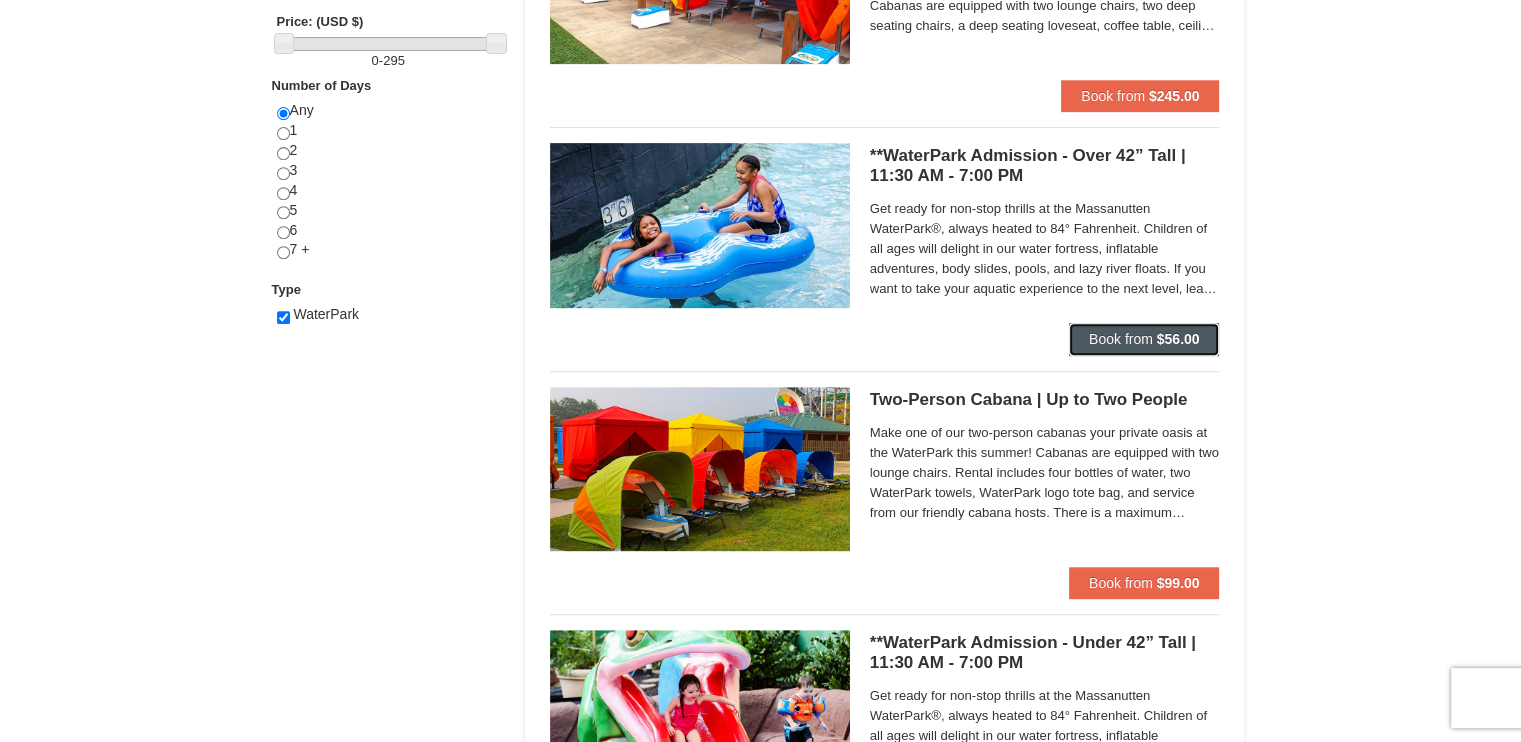 click on "Book from" at bounding box center (1121, 339) 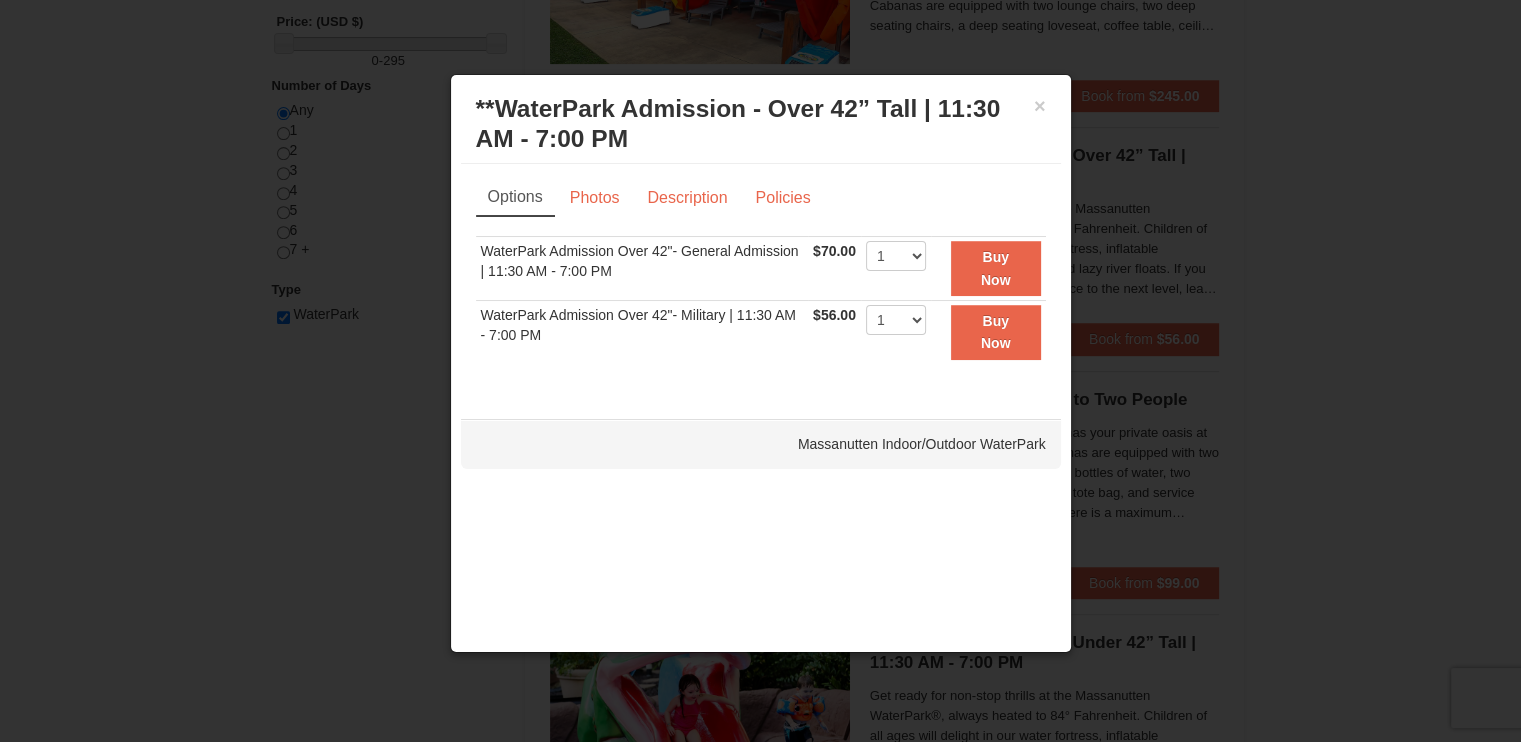 click on "×
**WaterPark Admission - Over 42” Tall | 11:30 AM - 7:00 PM  Massanutten Indoor/Outdoor WaterPark" at bounding box center (761, 124) 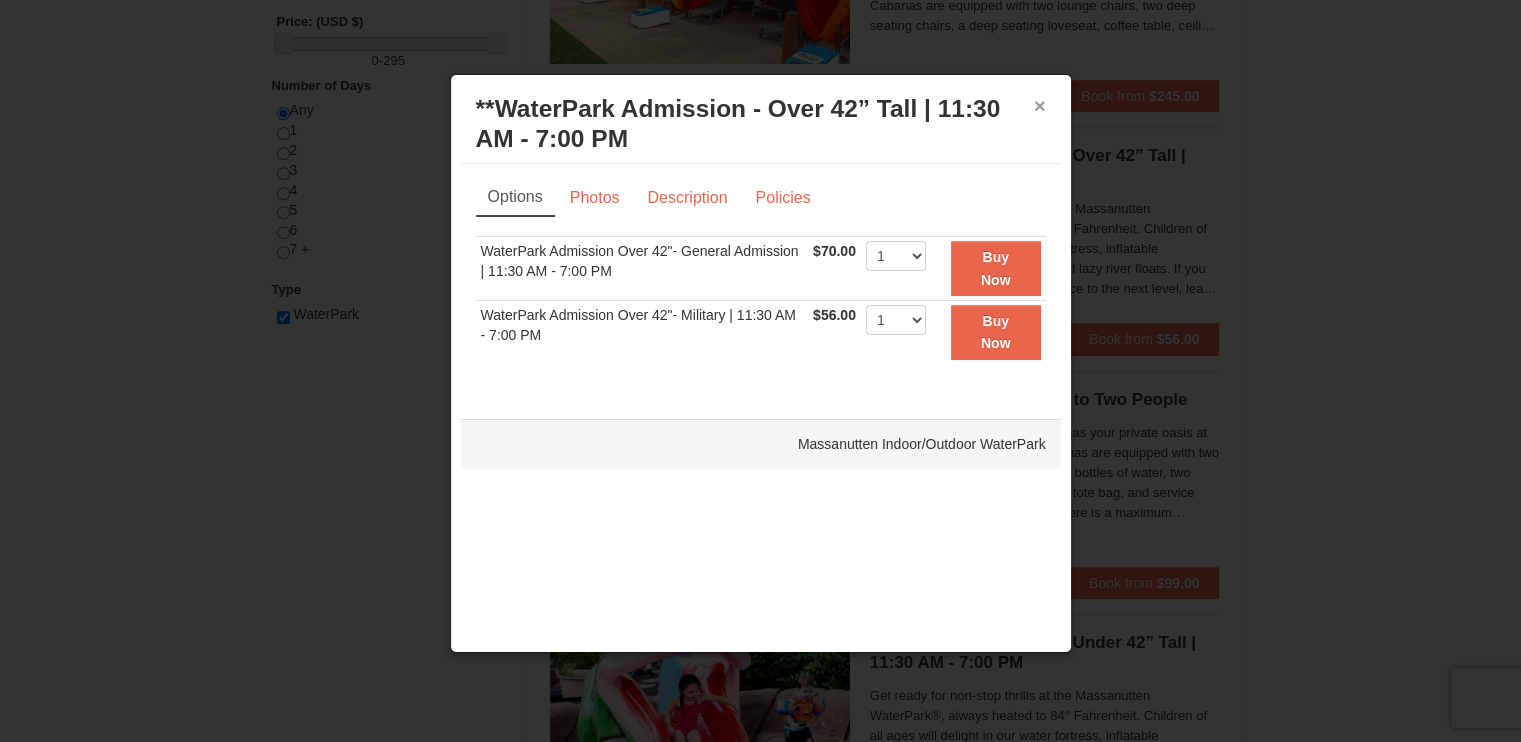 click on "×" at bounding box center [1040, 106] 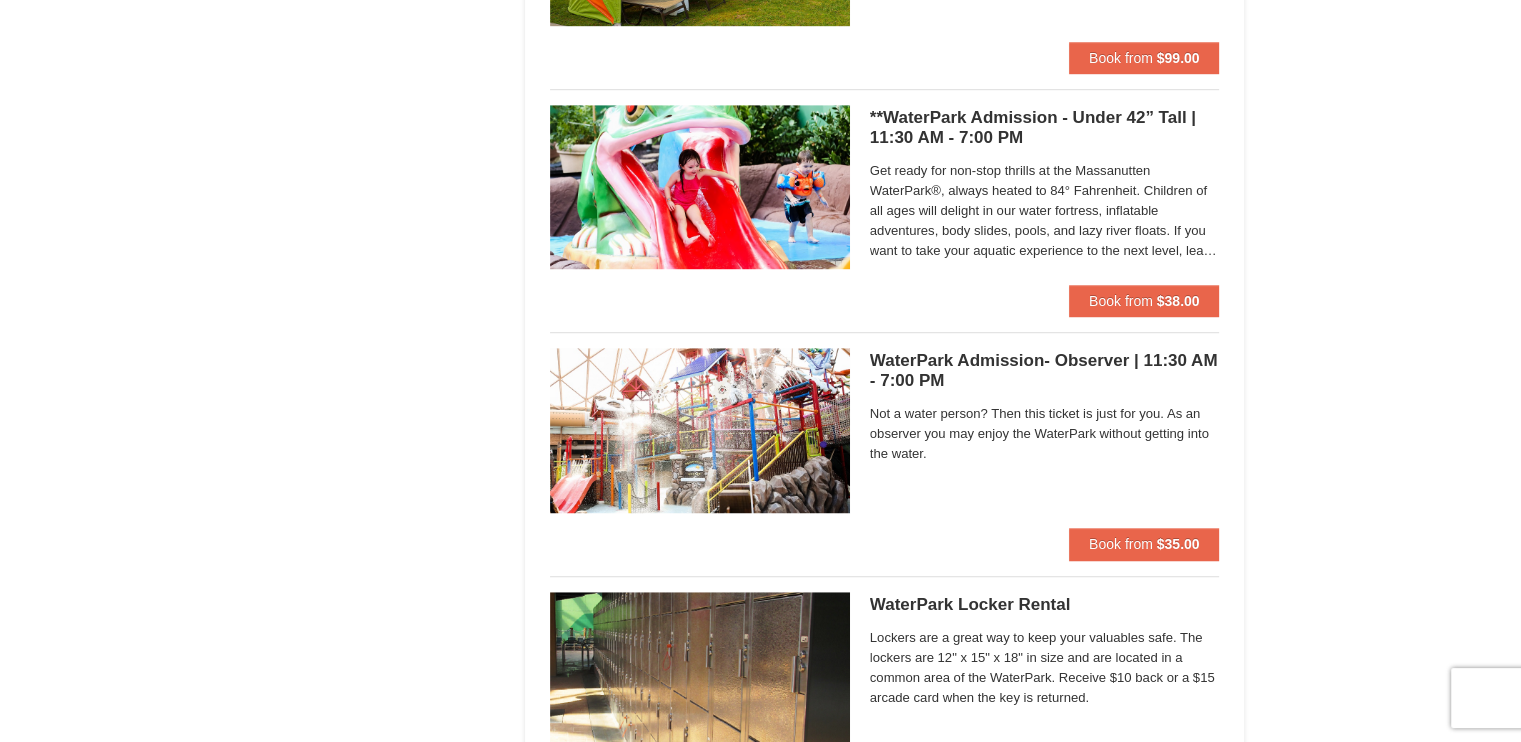 scroll, scrollTop: 1328, scrollLeft: 0, axis: vertical 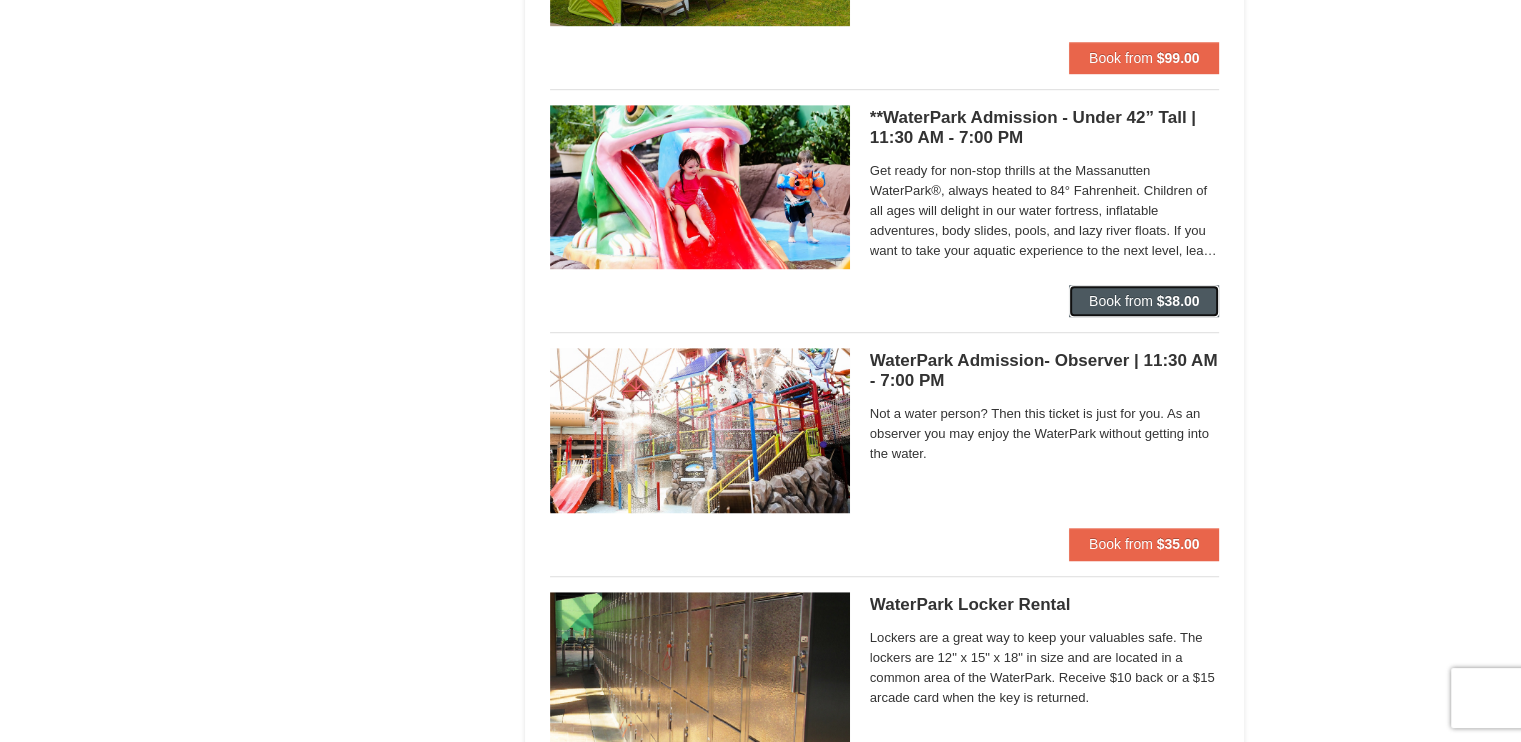 click on "$38.00" at bounding box center (1178, 301) 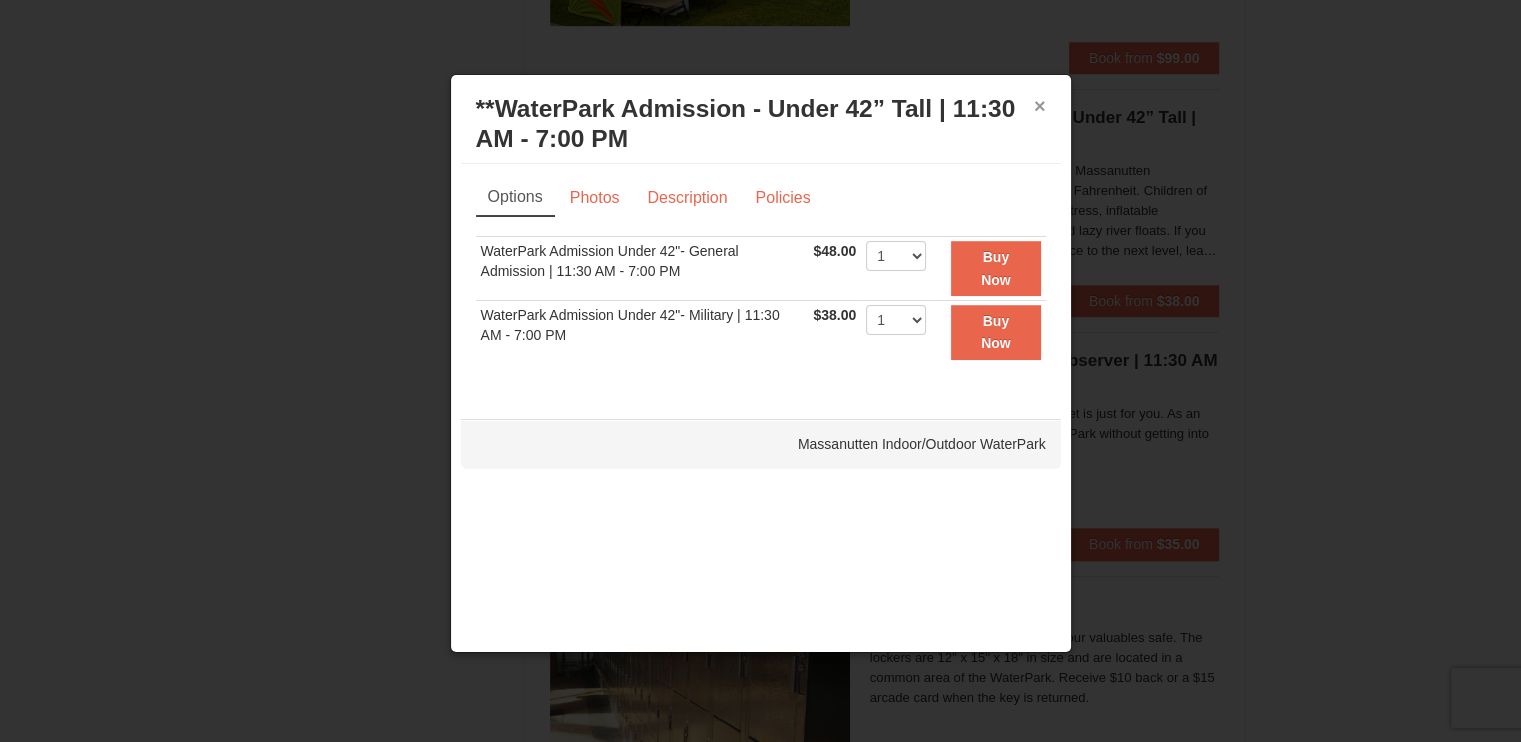 click on "×" at bounding box center [1040, 106] 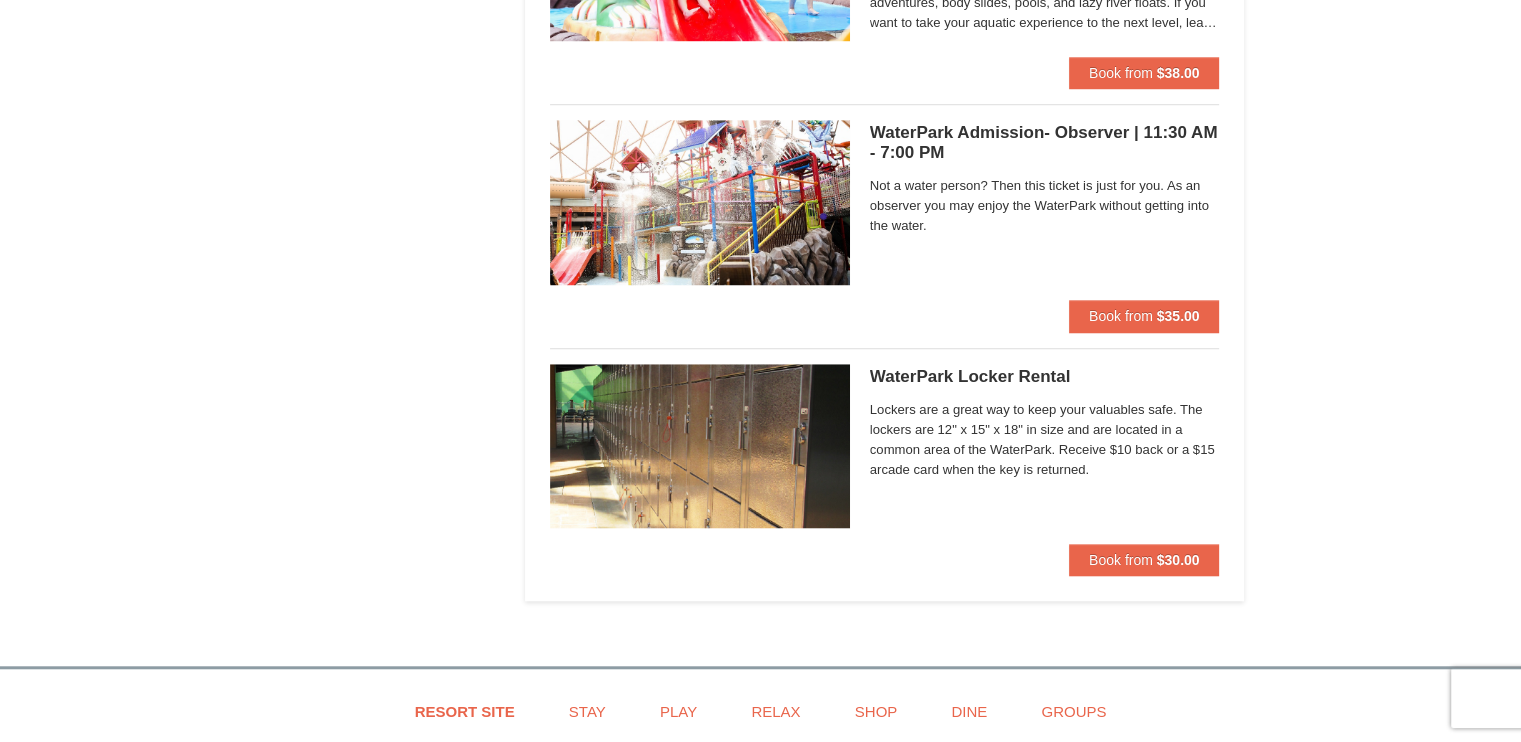 scroll, scrollTop: 1556, scrollLeft: 0, axis: vertical 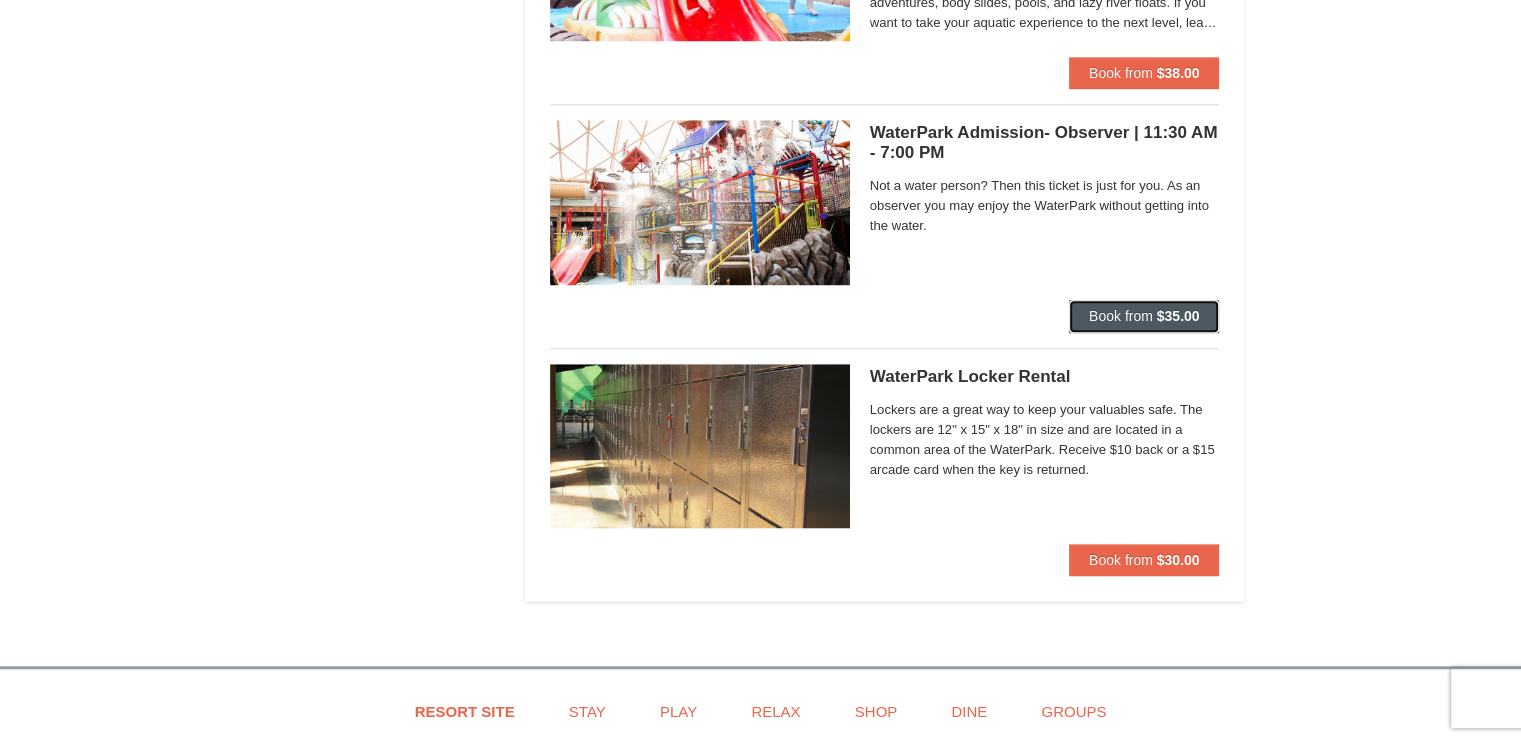 click on "Book from" at bounding box center [1121, 316] 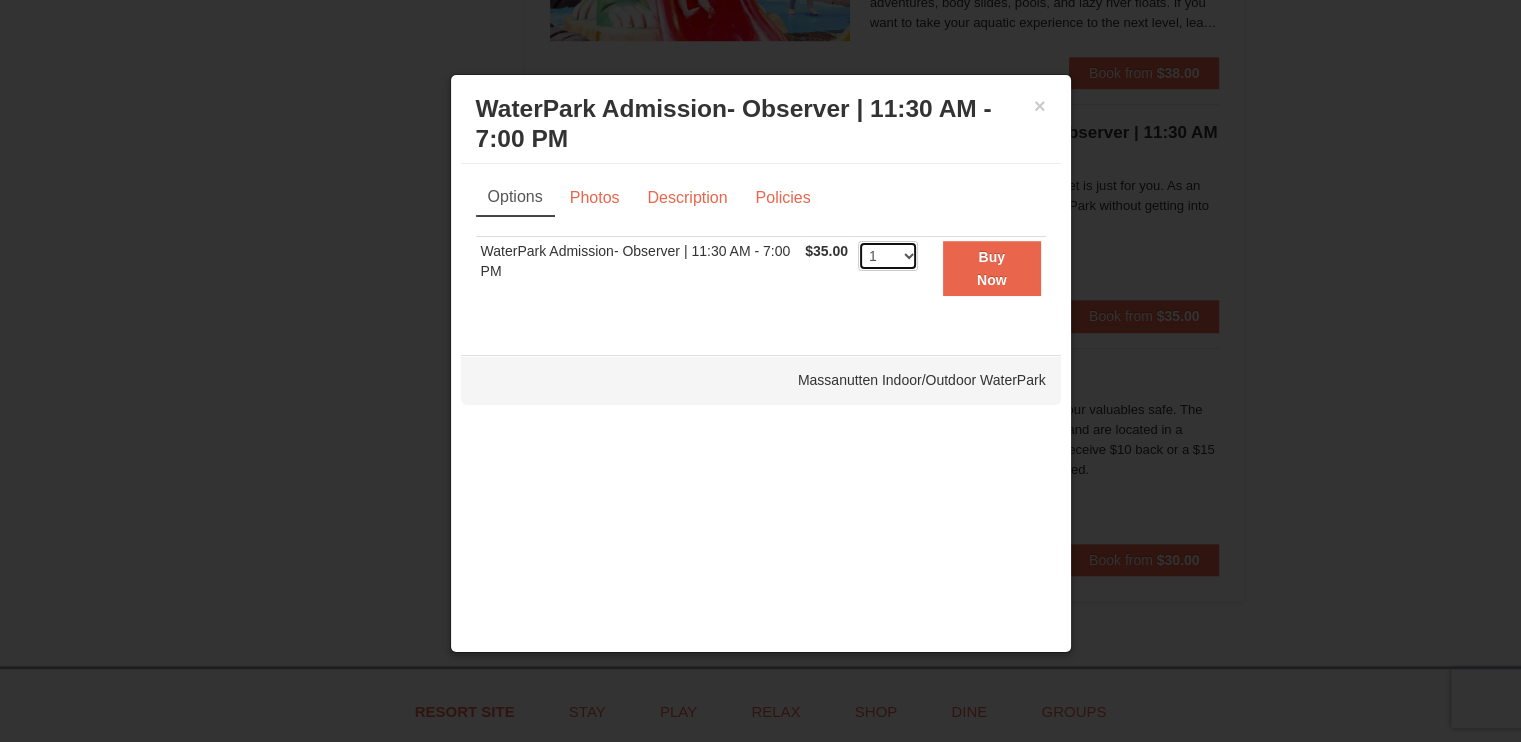 click on "1 2 3 4 5 6 7 8 9 10 11 12 13 14 15 16 17 18 19 20 21 22 23 24 25 26 27 28 29 30 31 32 33 34 35 36 37 38 39 40 41 42 43 44 45 46 47 48 49 50" at bounding box center (888, 256) 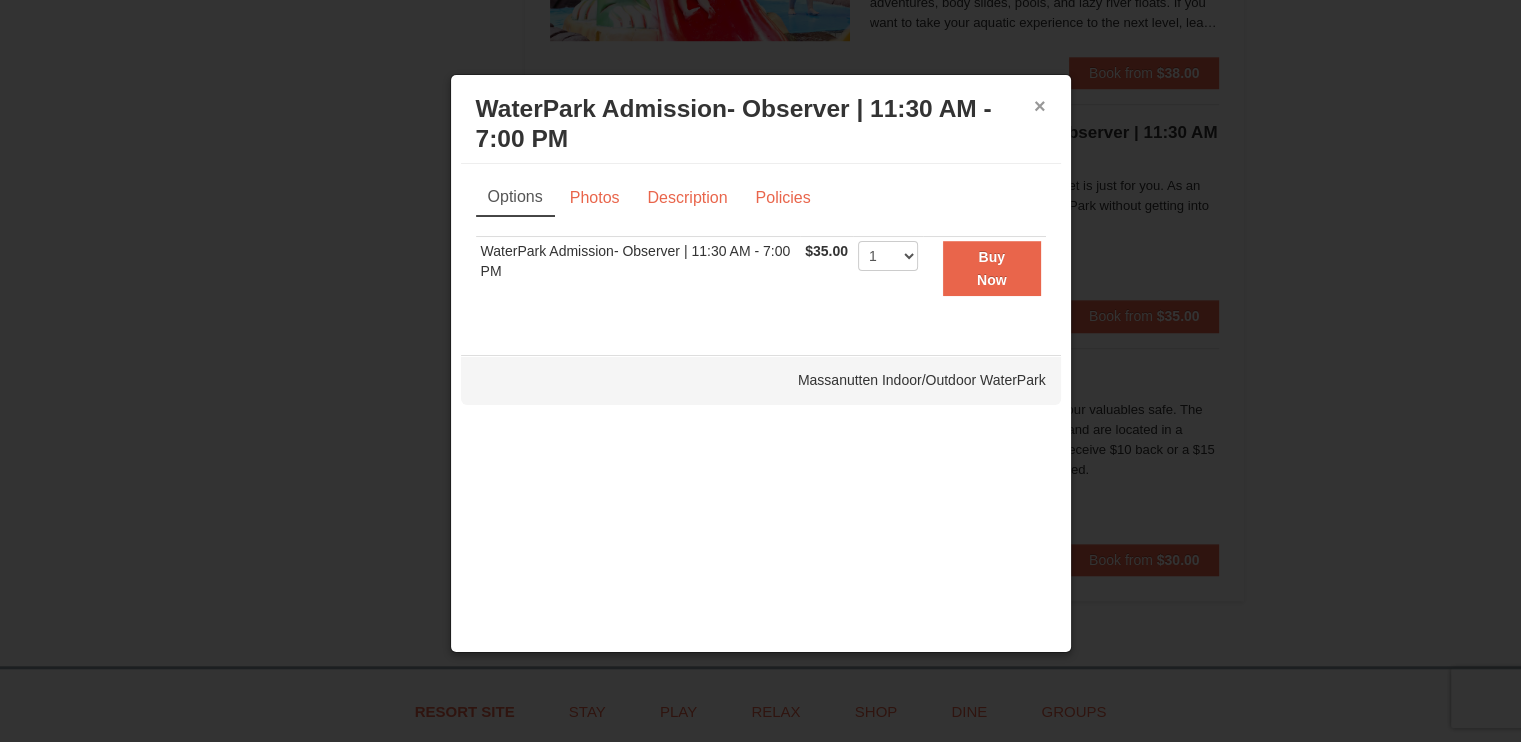 click on "×" at bounding box center (1040, 106) 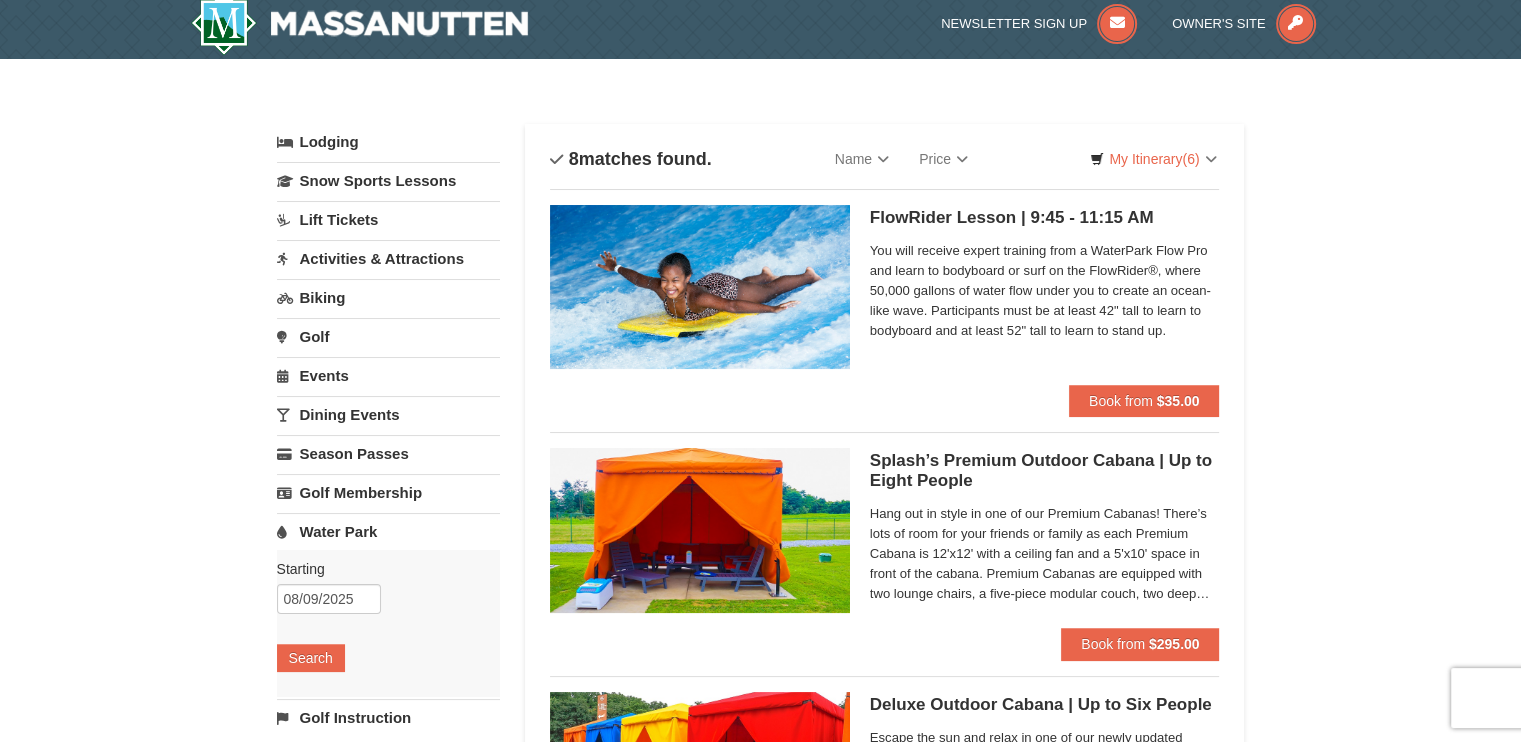 scroll, scrollTop: 0, scrollLeft: 0, axis: both 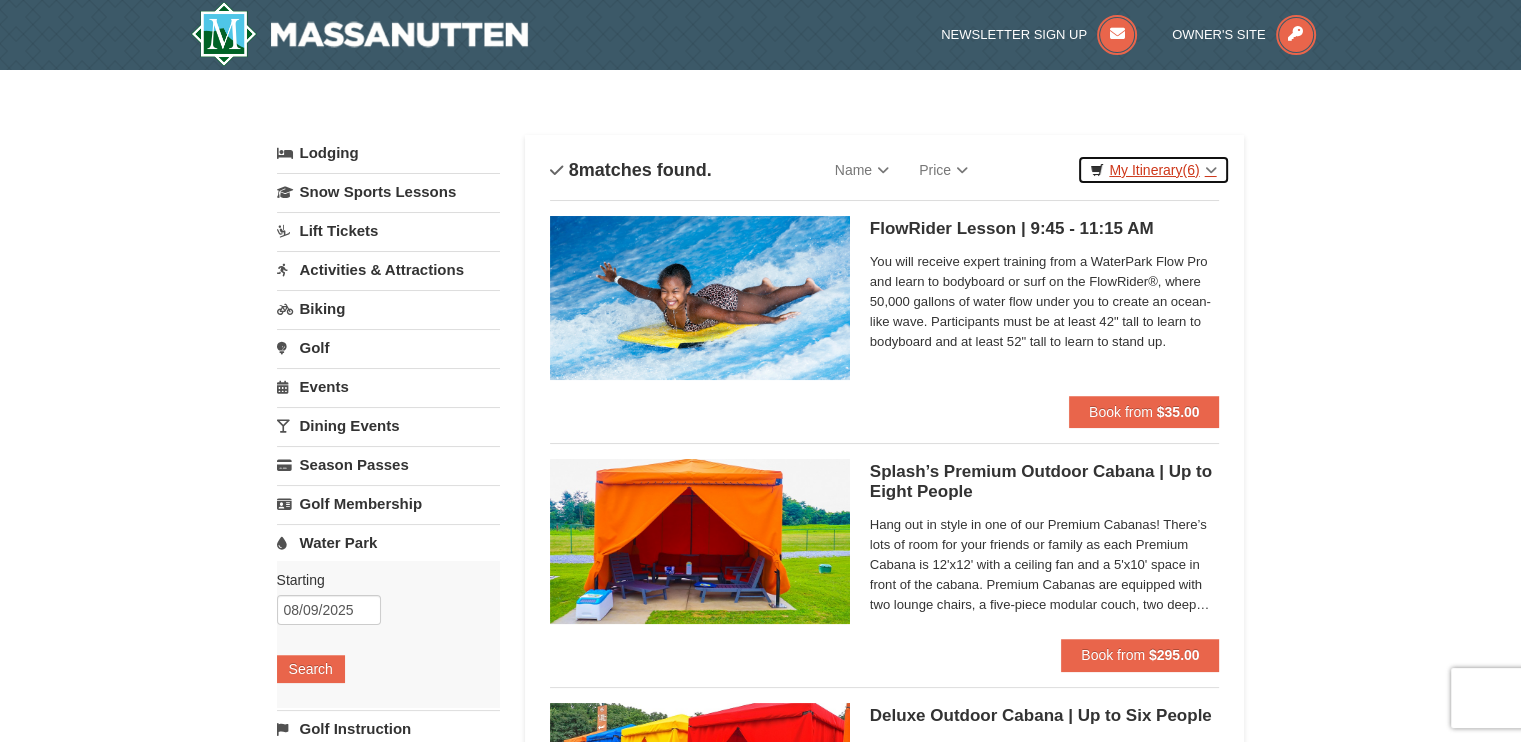 click on "My Itinerary (6)" at bounding box center [1153, 170] 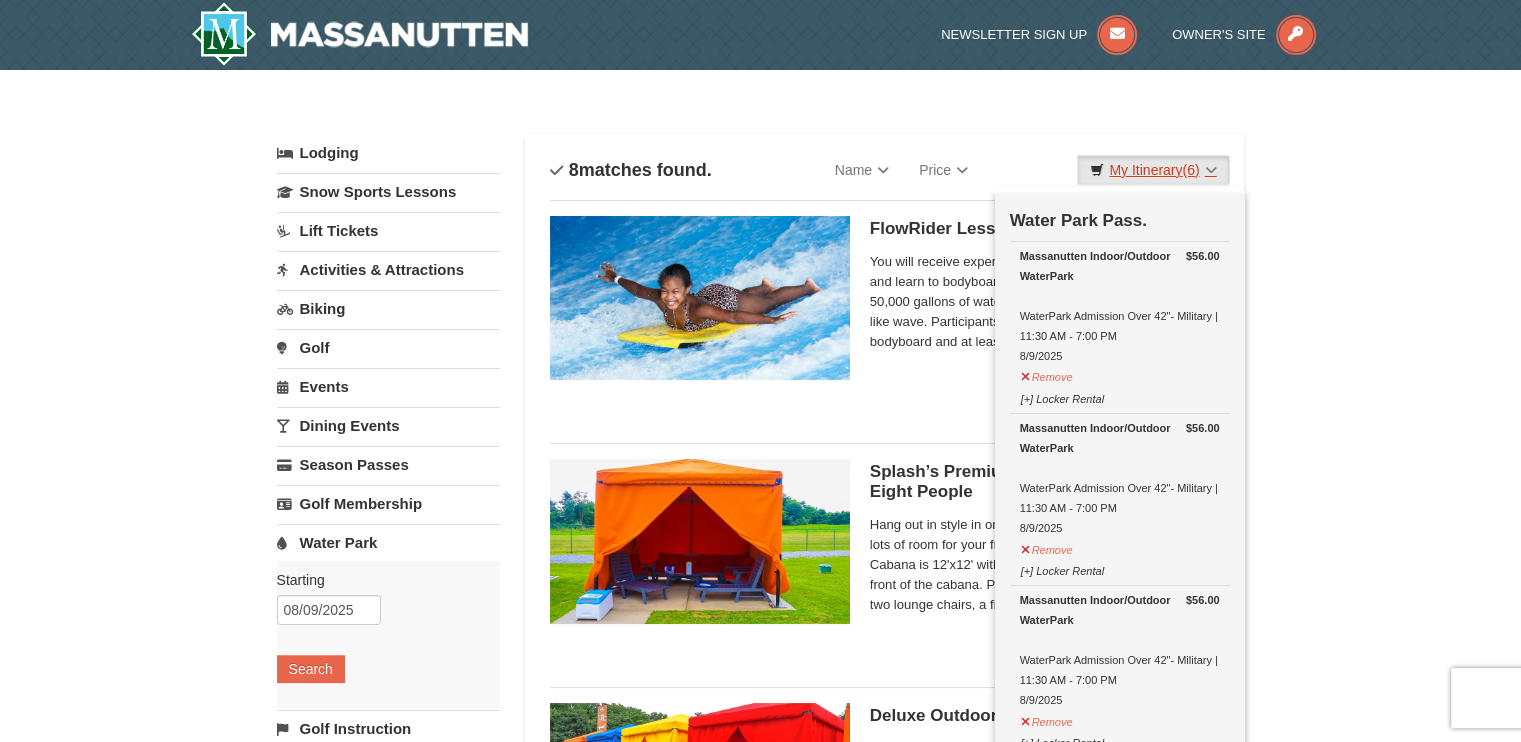 click on "My Itinerary (6)" at bounding box center [1153, 170] 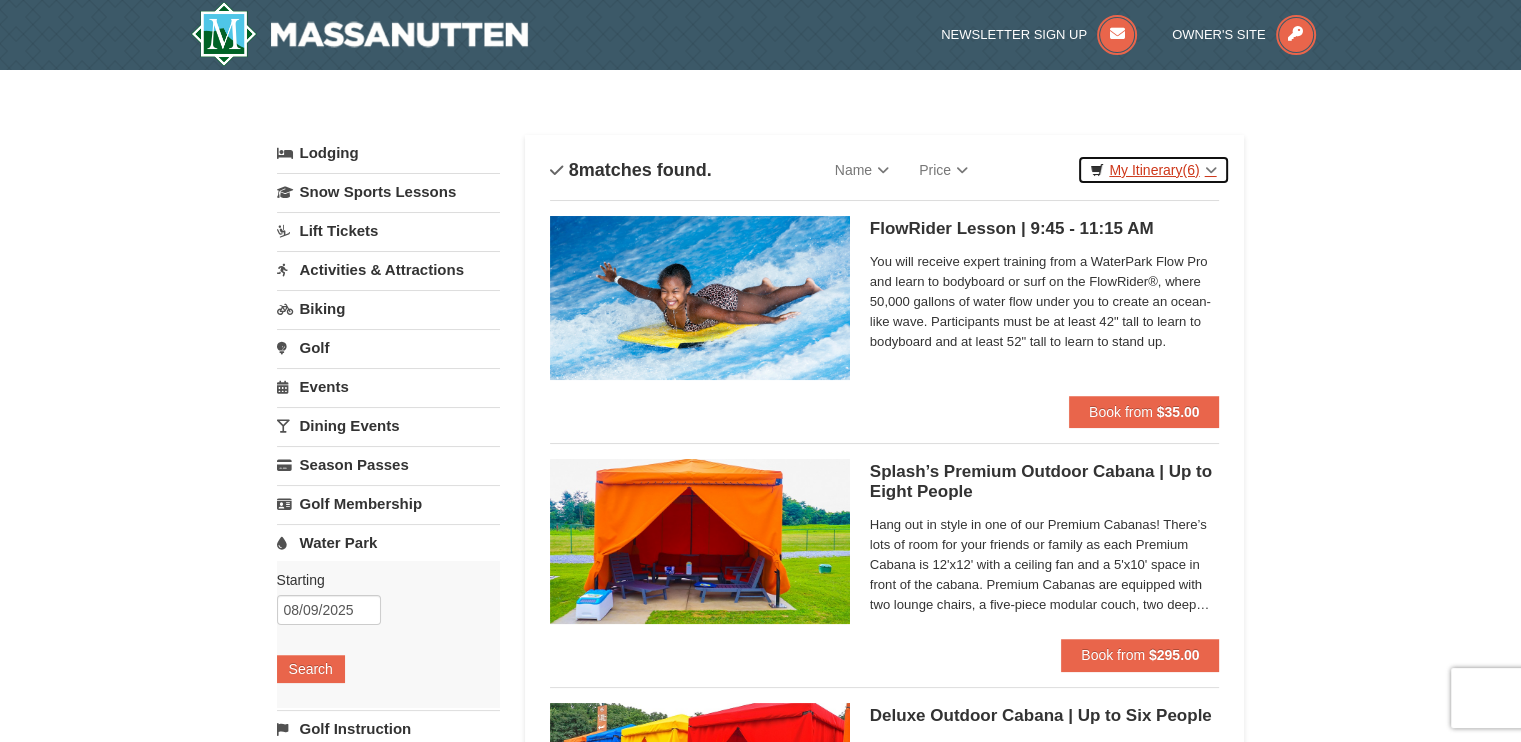 click on "My Itinerary (6)" at bounding box center (1153, 170) 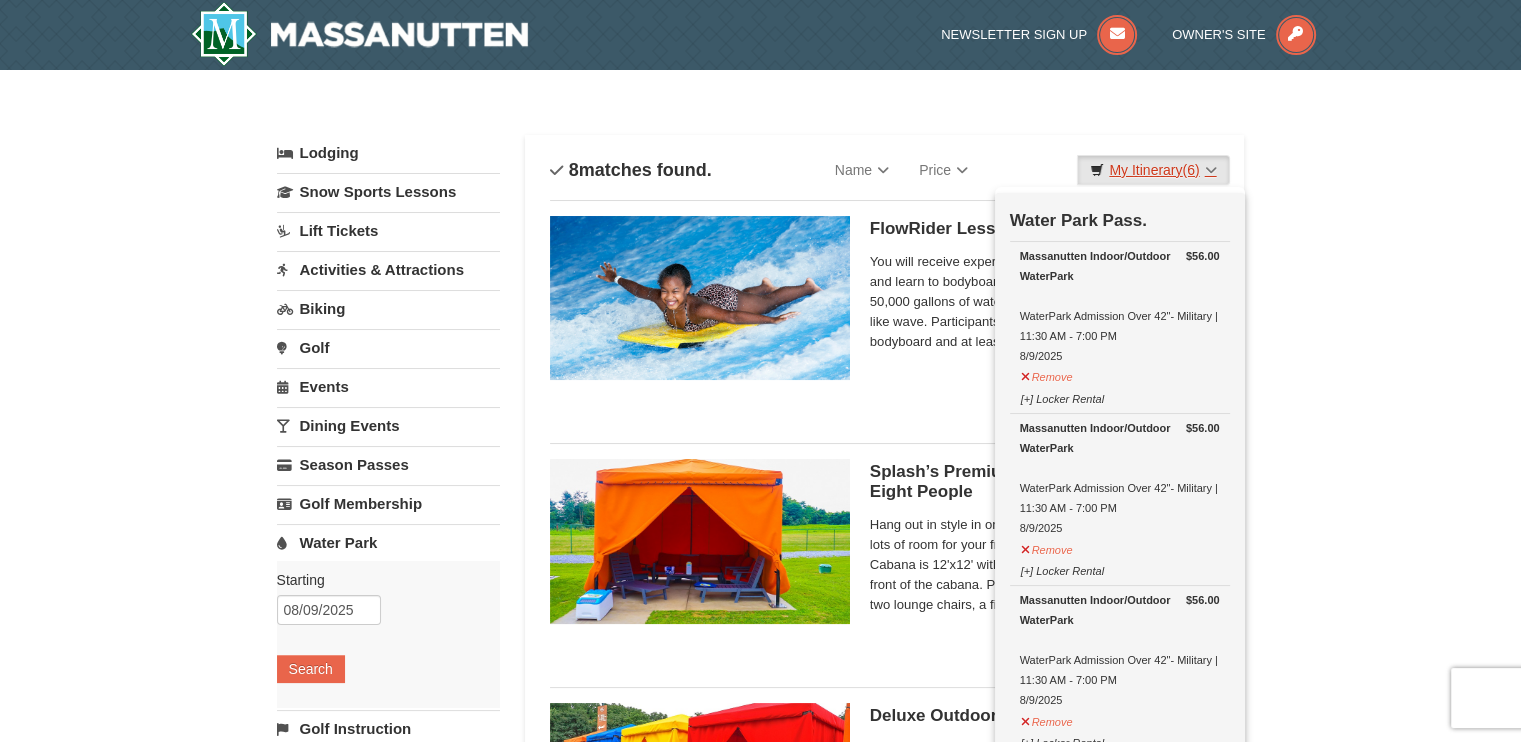 click on "My Itinerary (6)" at bounding box center [1153, 170] 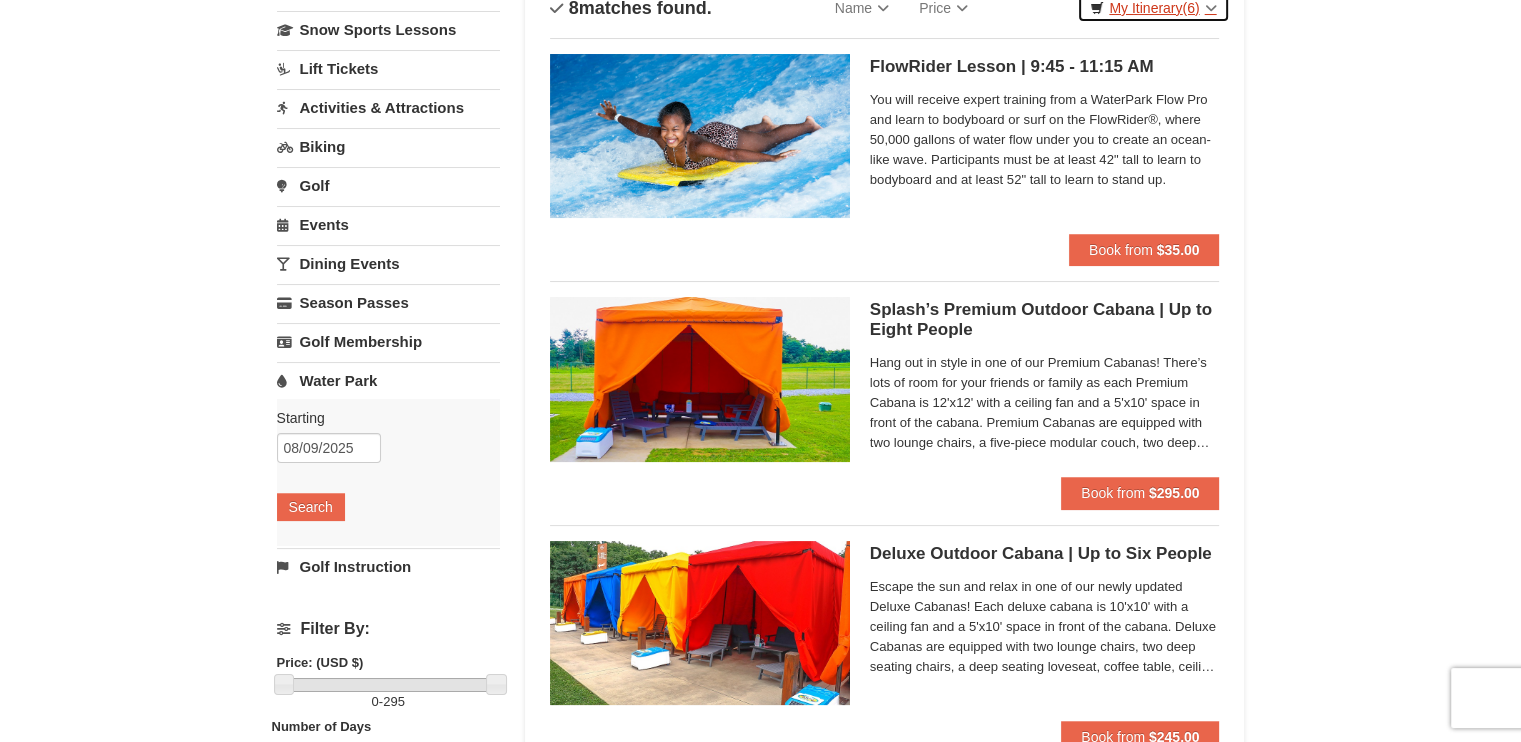 scroll, scrollTop: 164, scrollLeft: 0, axis: vertical 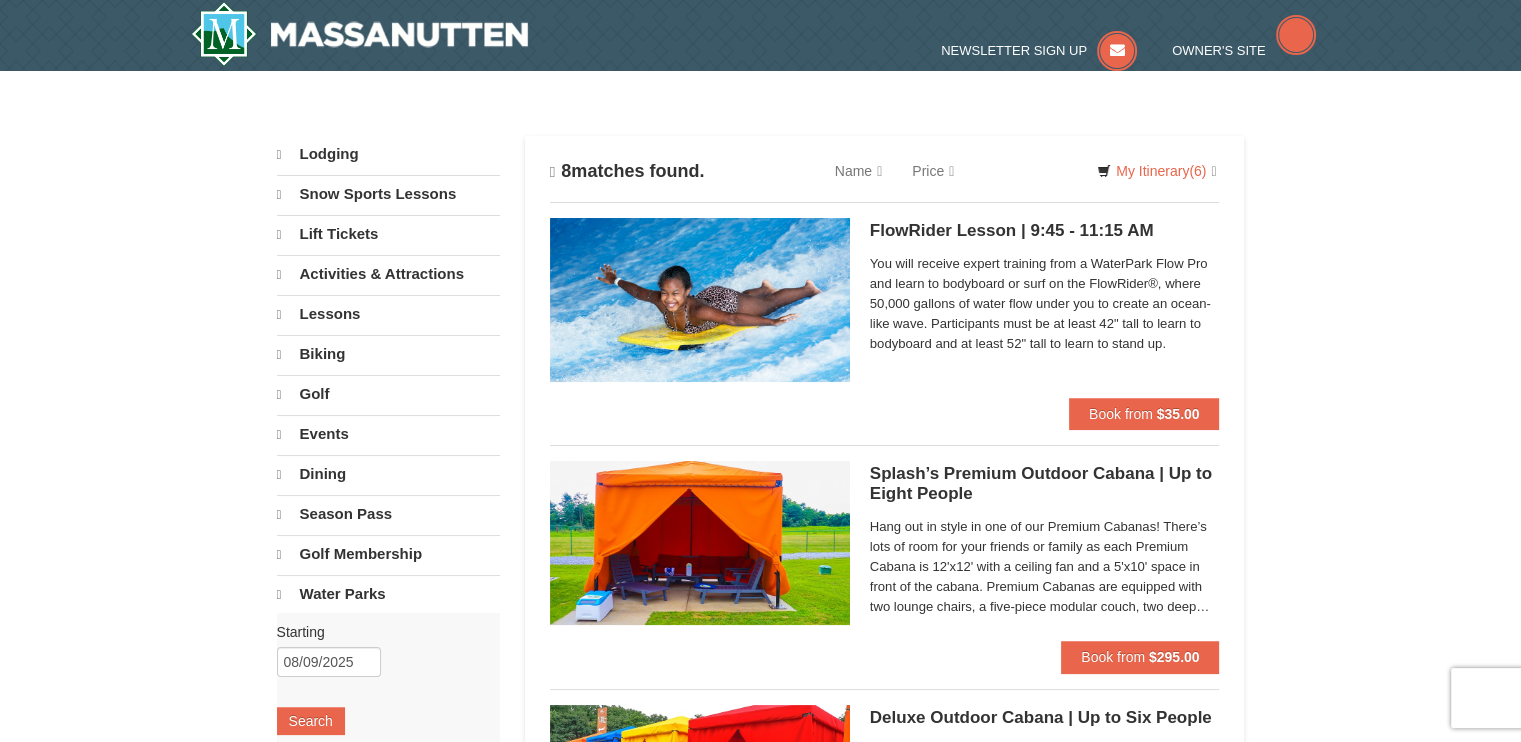 select on "8" 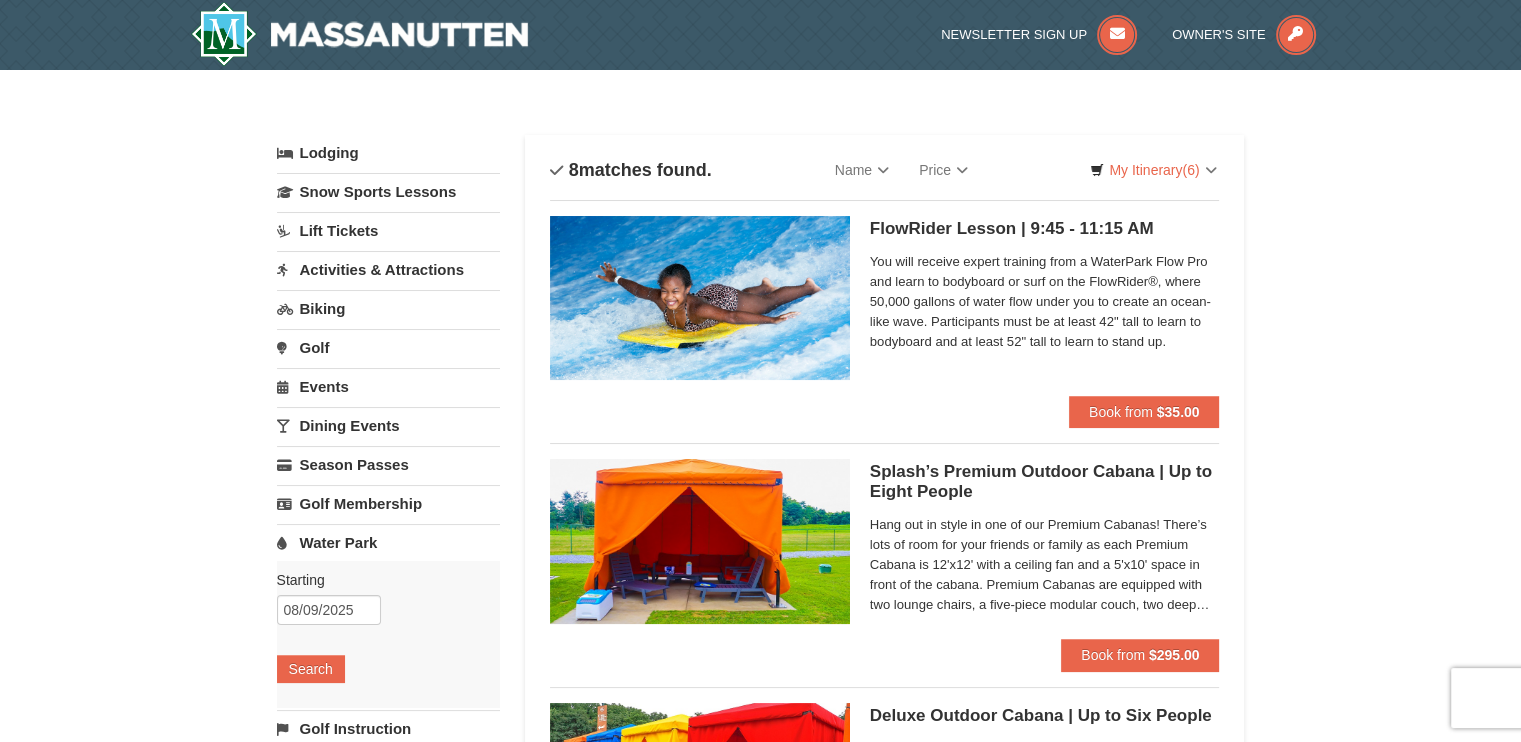 scroll, scrollTop: 330, scrollLeft: 0, axis: vertical 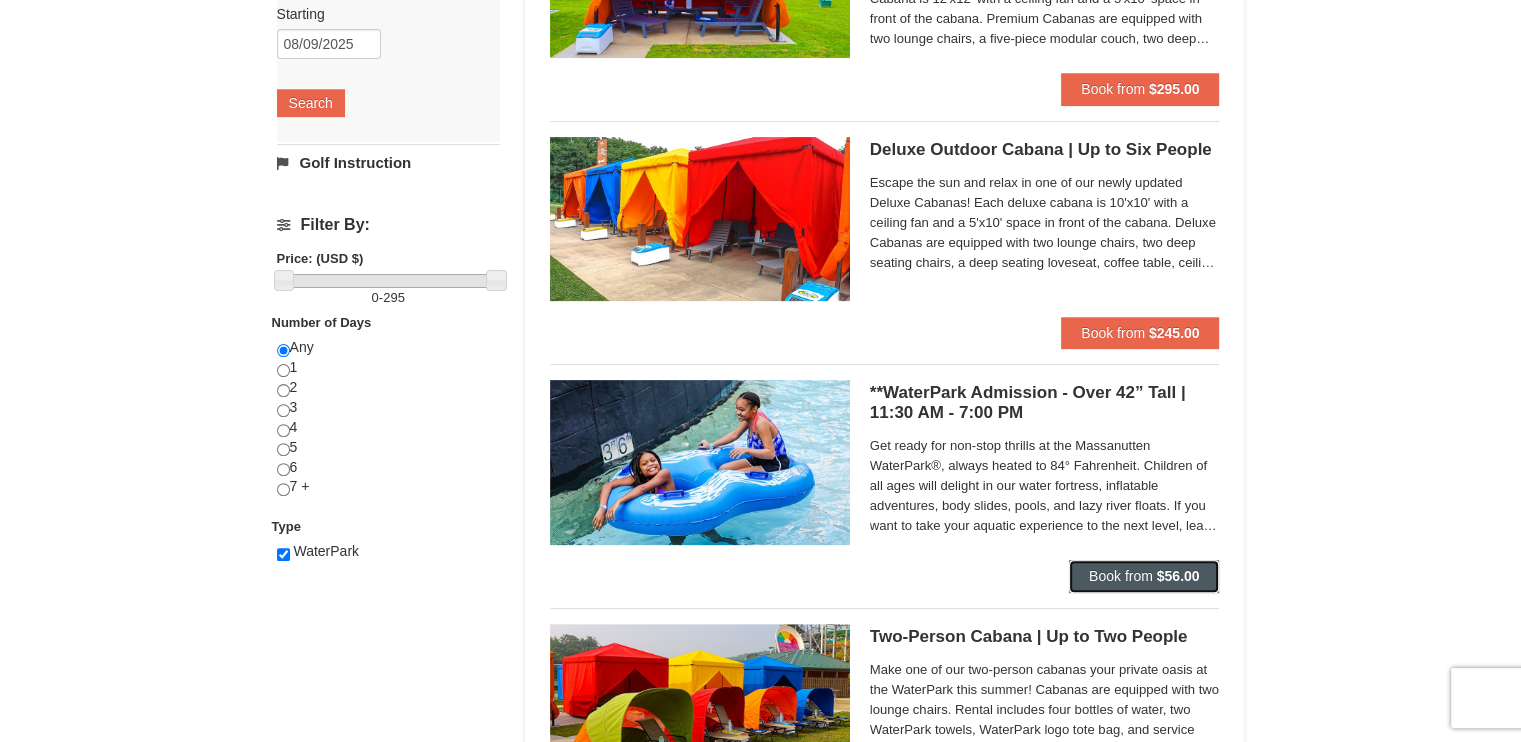click on "Book from" at bounding box center (1121, 576) 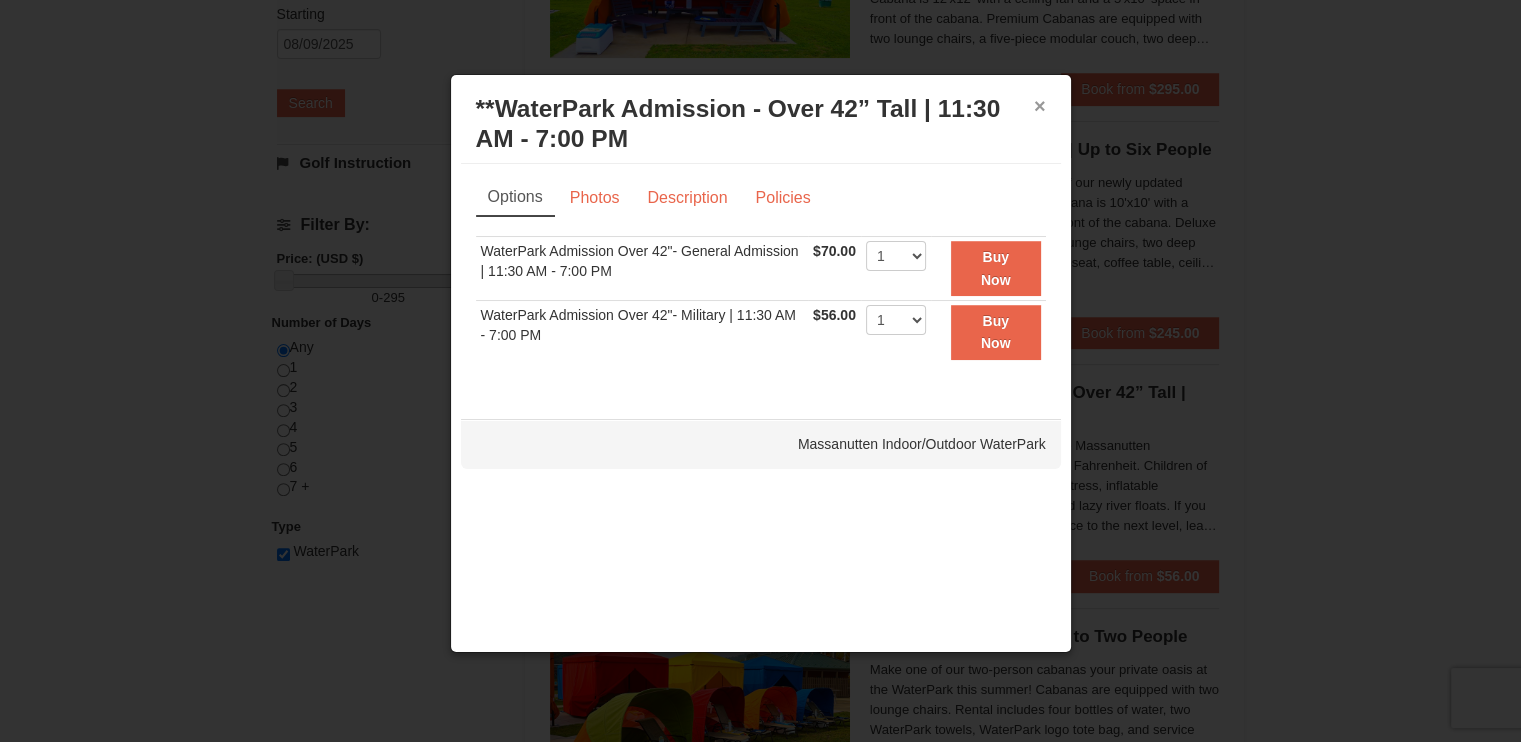 click on "×" at bounding box center (1040, 106) 